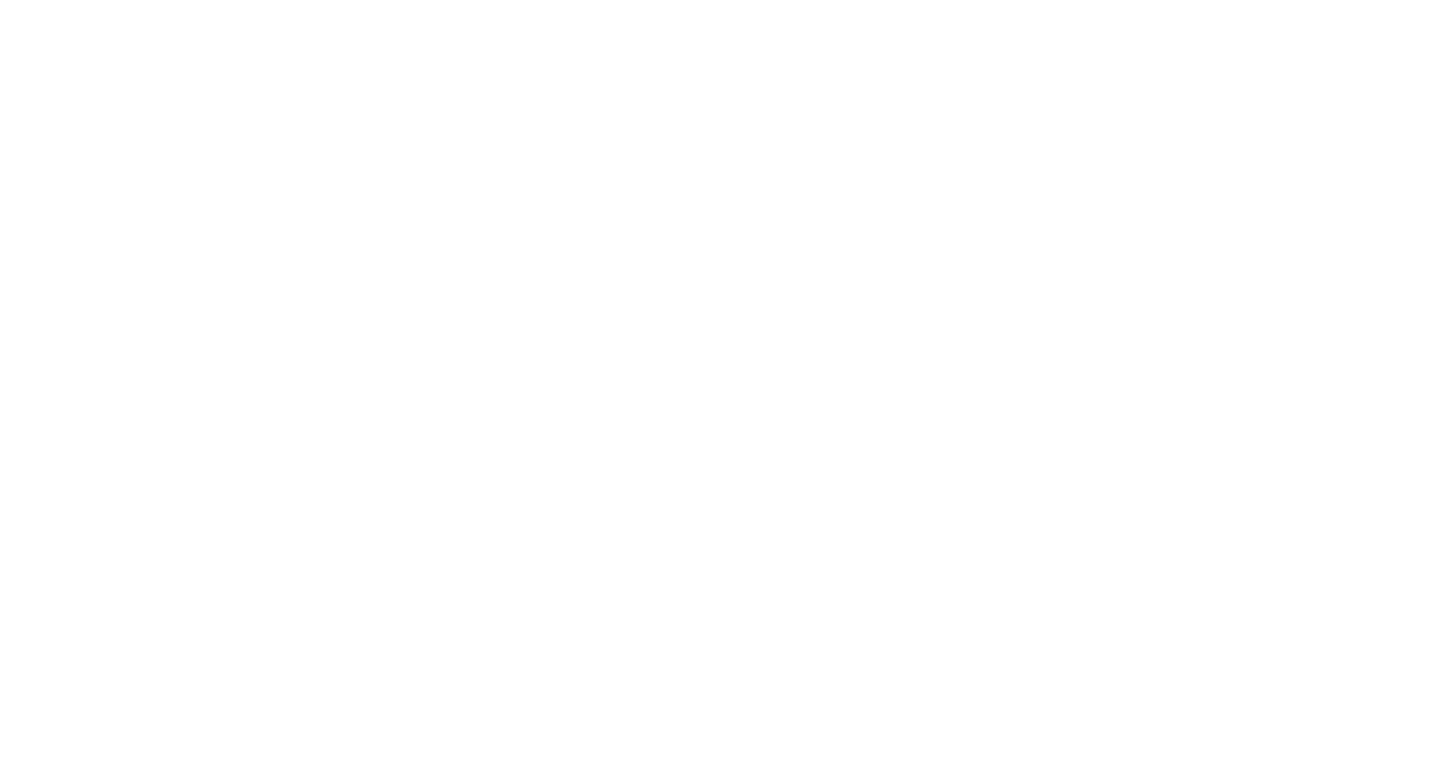 scroll, scrollTop: 0, scrollLeft: 0, axis: both 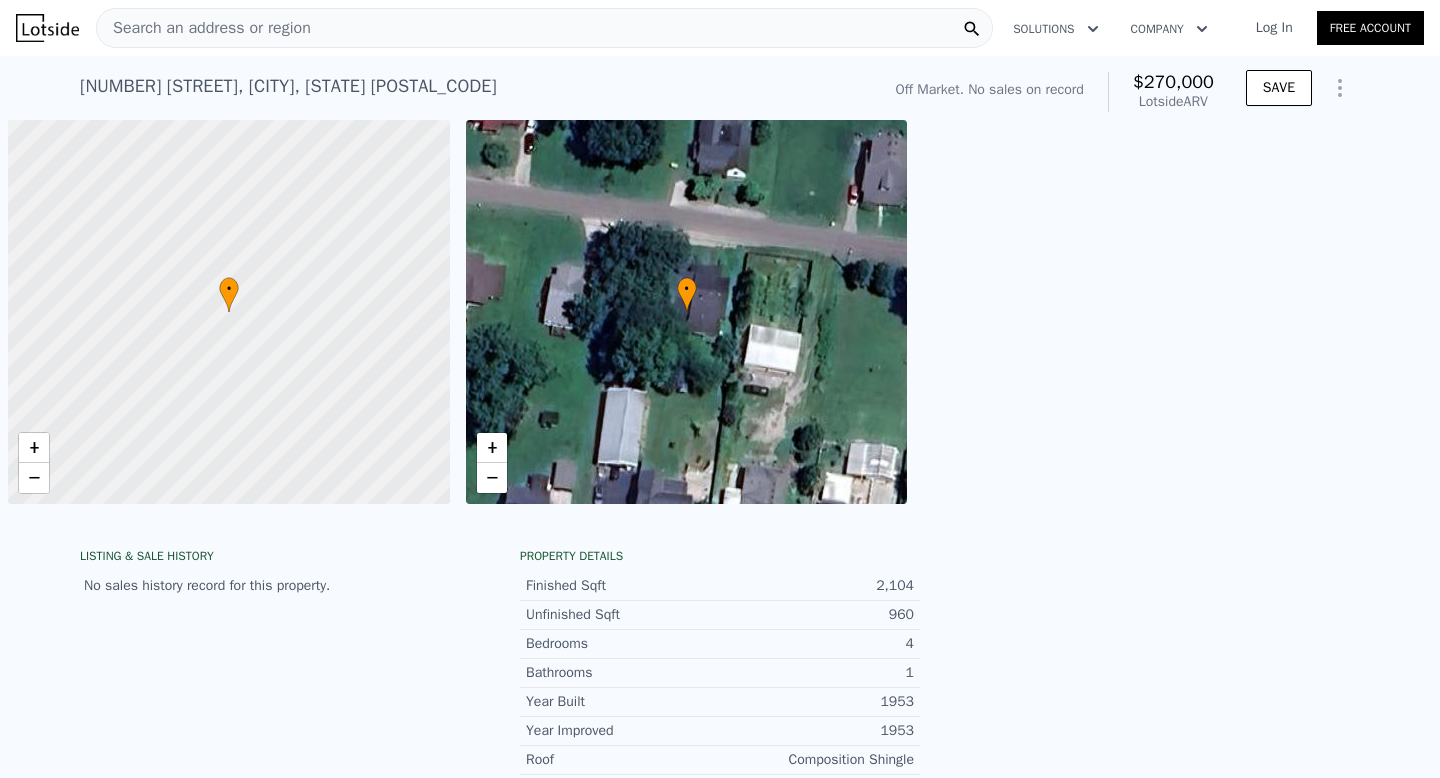 click on "Log In" at bounding box center [1274, 28] 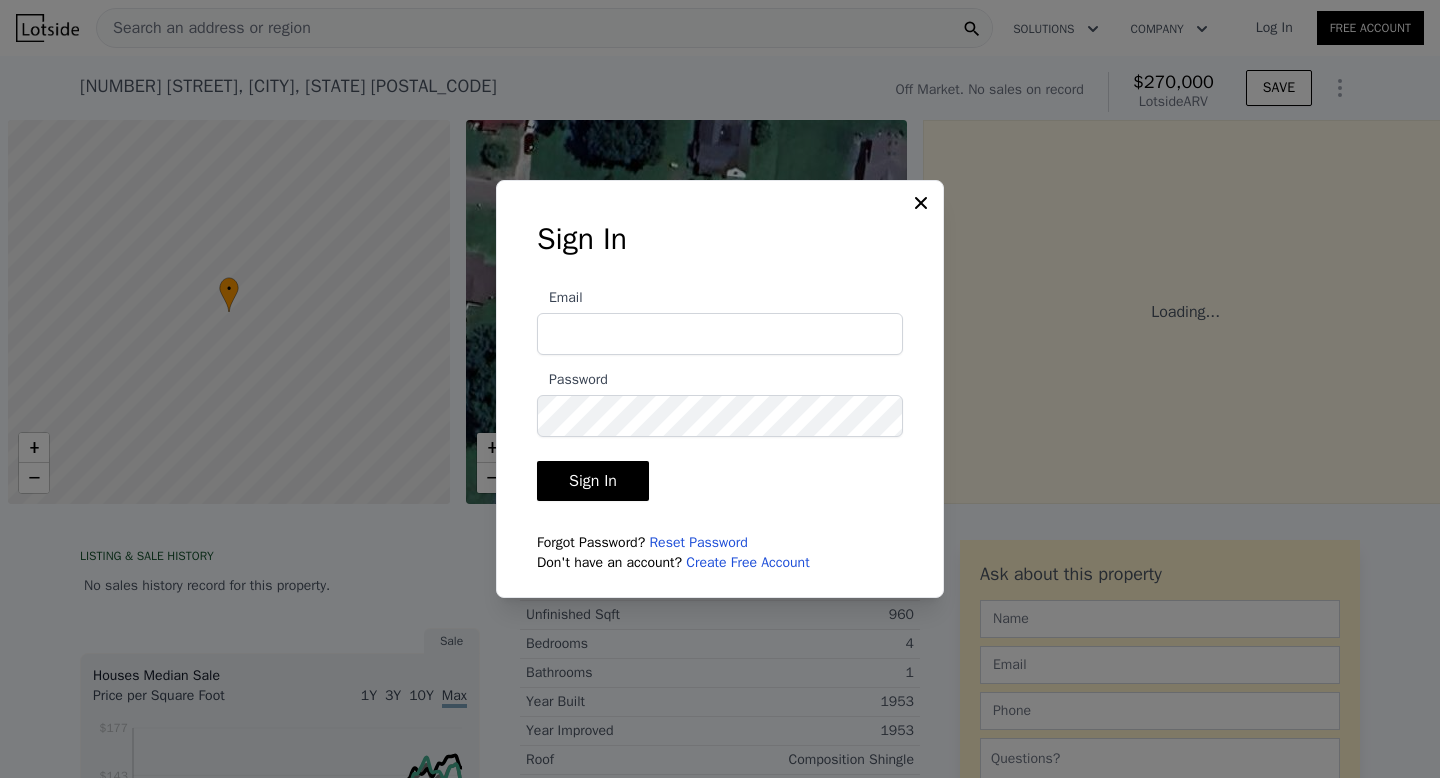 type on "[EMAIL]" 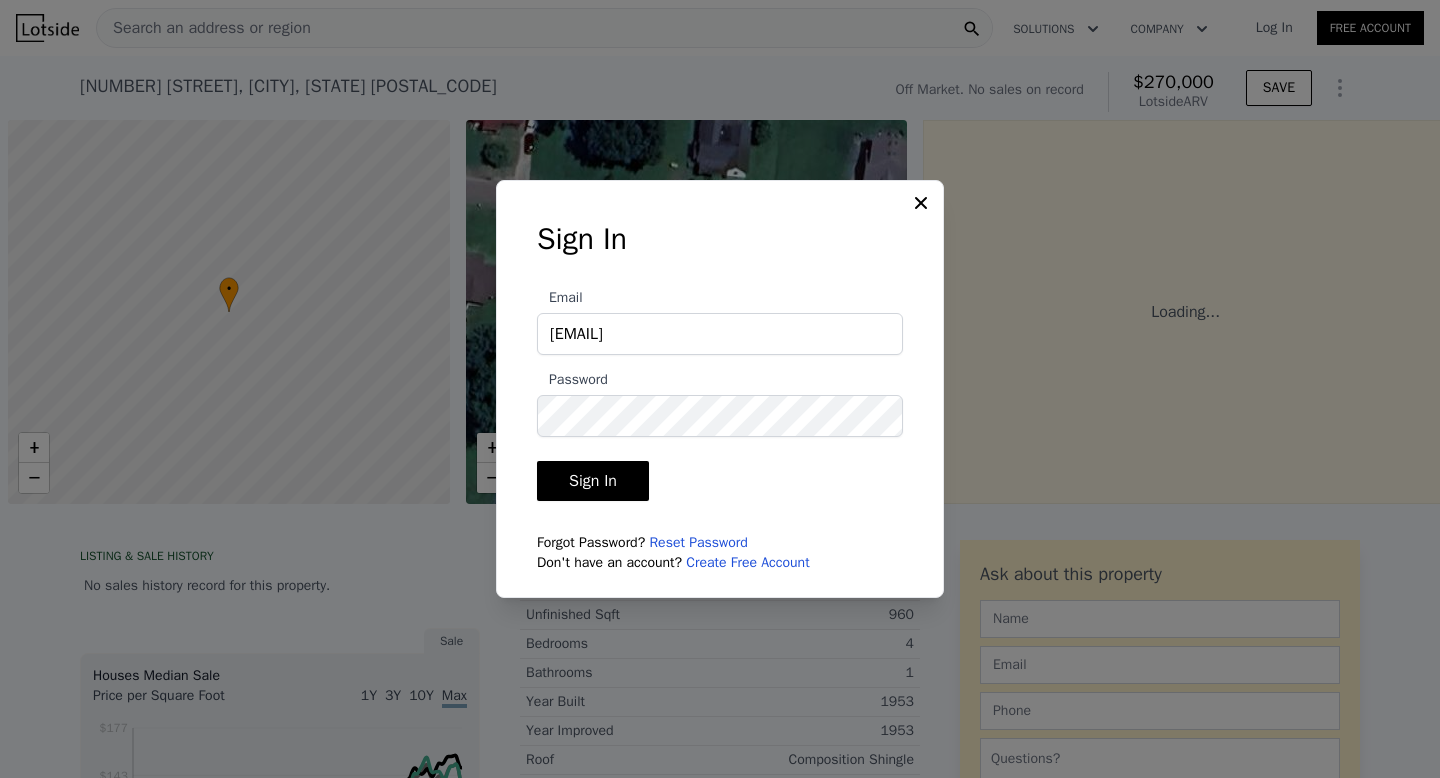 click on "Sign In" at bounding box center (593, 481) 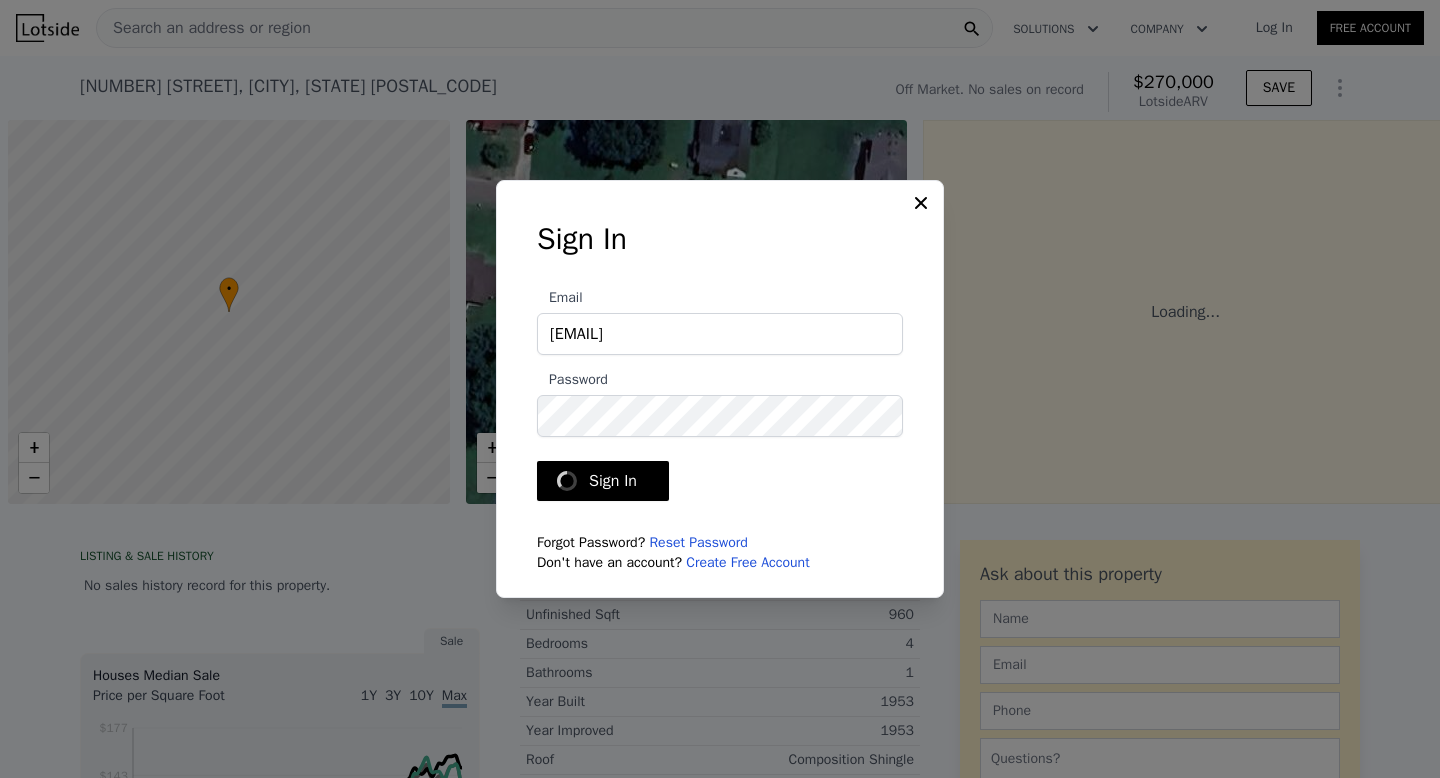 scroll, scrollTop: 0, scrollLeft: 8, axis: horizontal 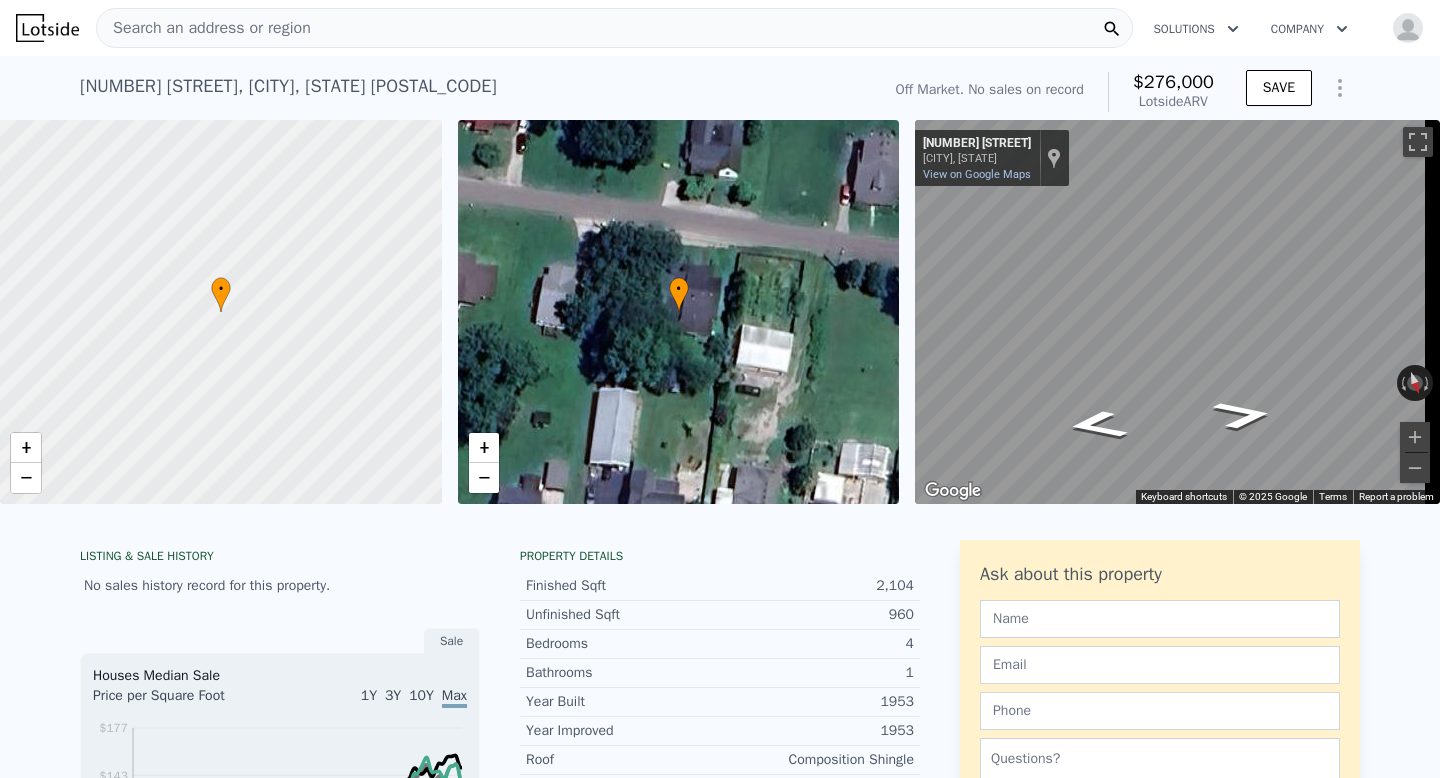 checkbox on "true" 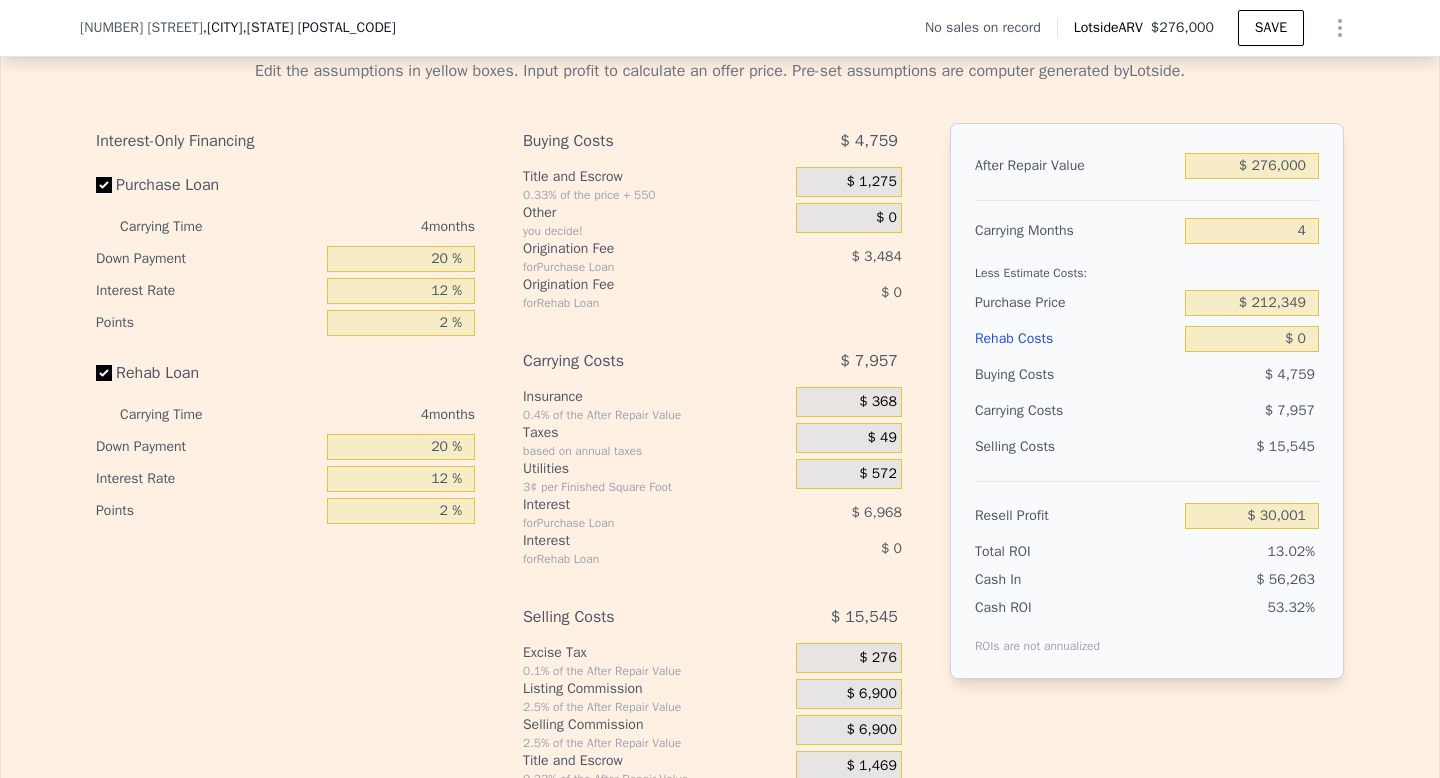 scroll, scrollTop: 2592, scrollLeft: 0, axis: vertical 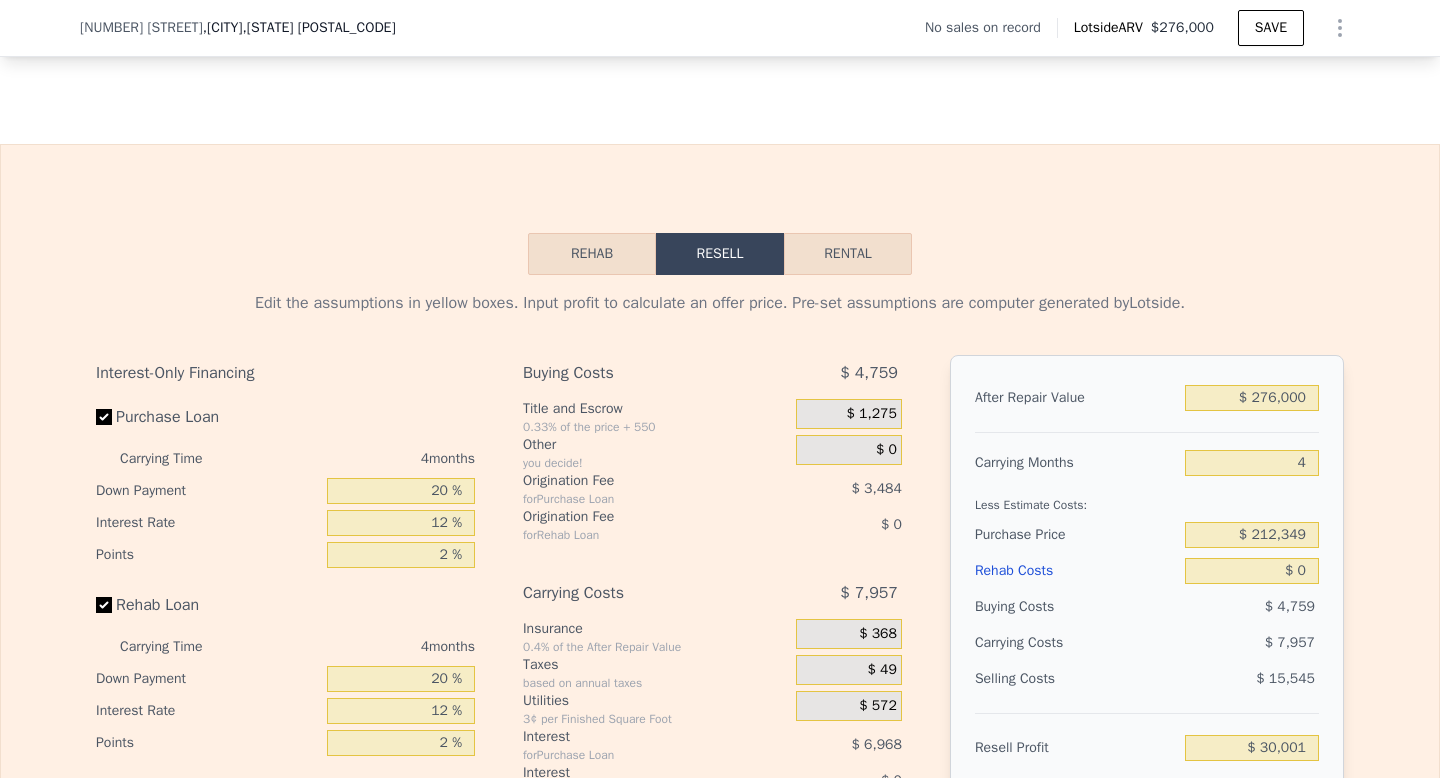click on "Rehab" at bounding box center [592, 254] 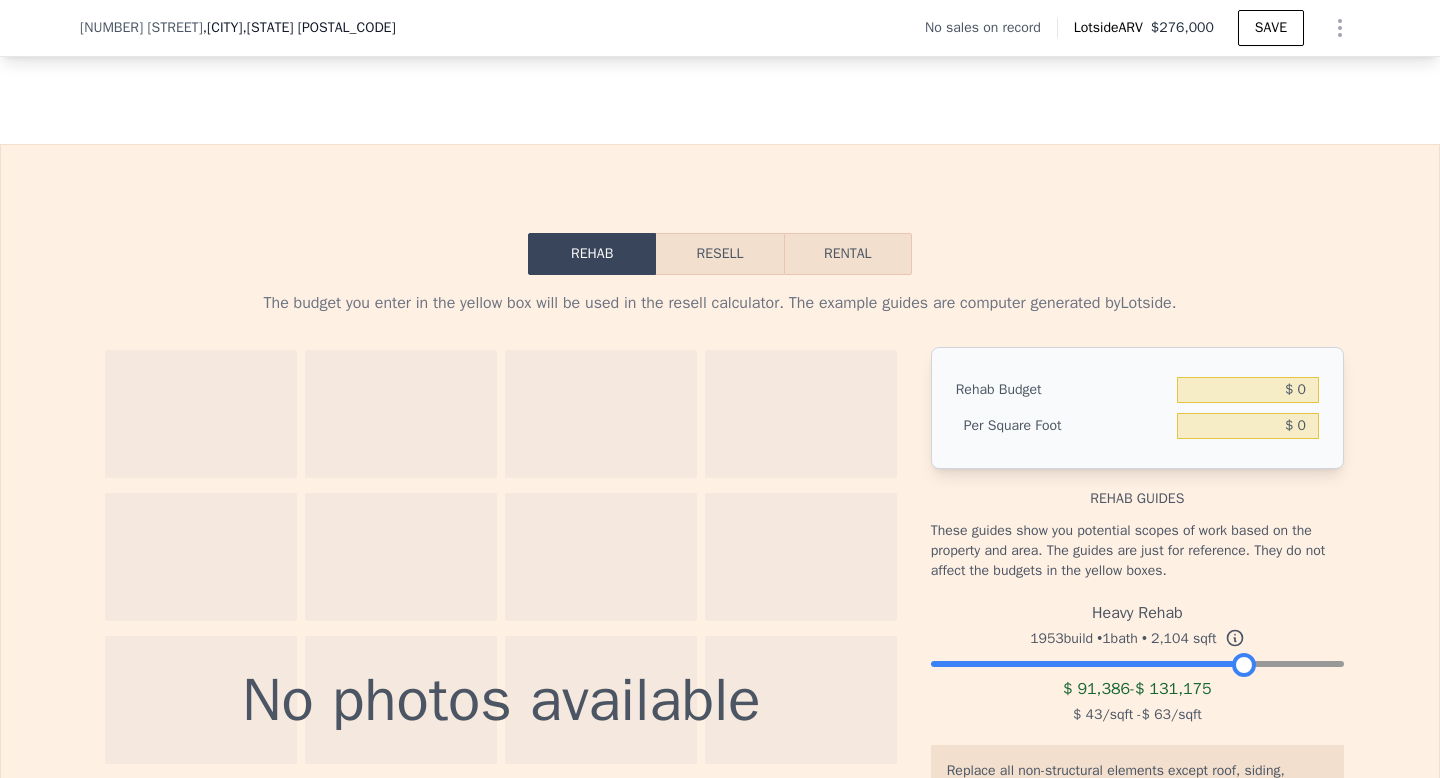 drag, startPoint x: 1322, startPoint y: 694, endPoint x: 1239, endPoint y: 693, distance: 83.00603 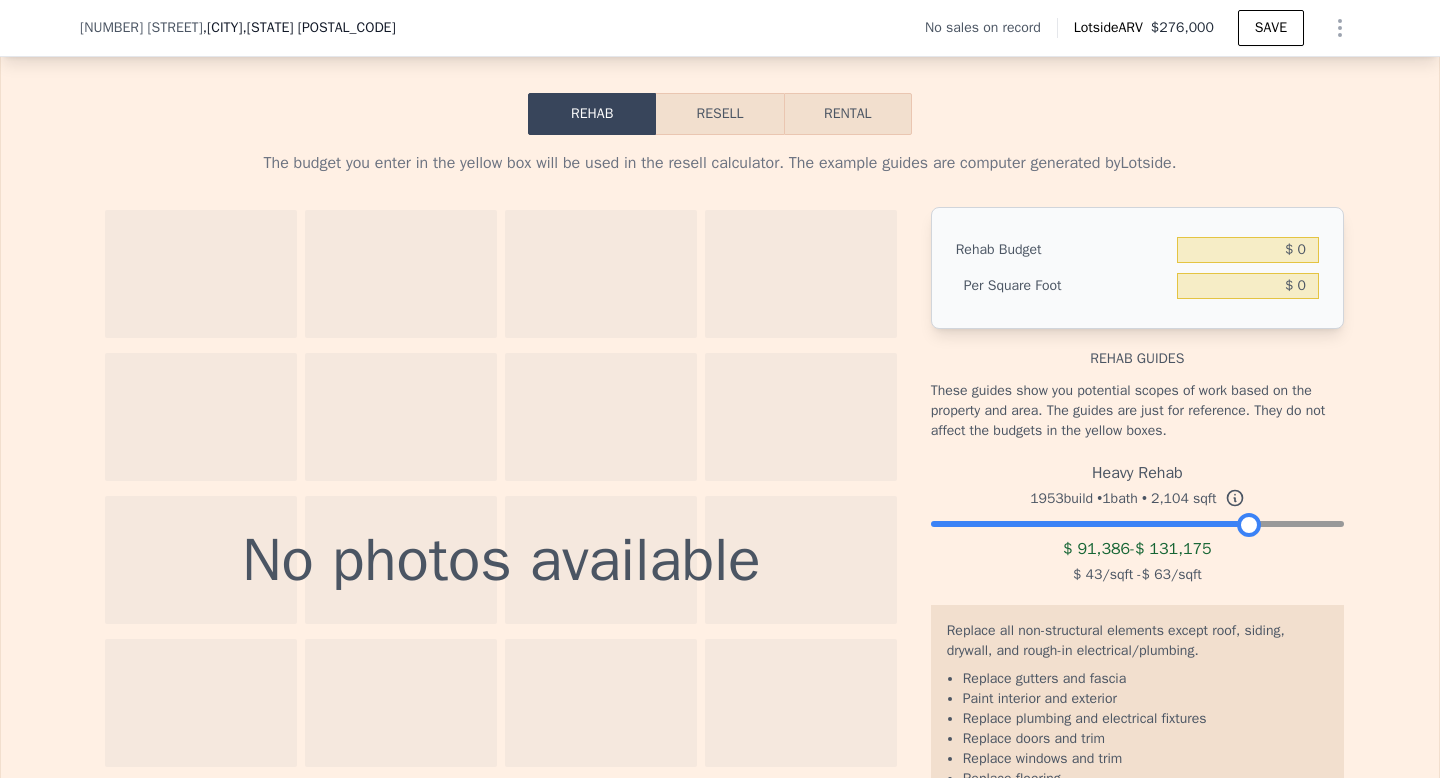 scroll, scrollTop: 2731, scrollLeft: 0, axis: vertical 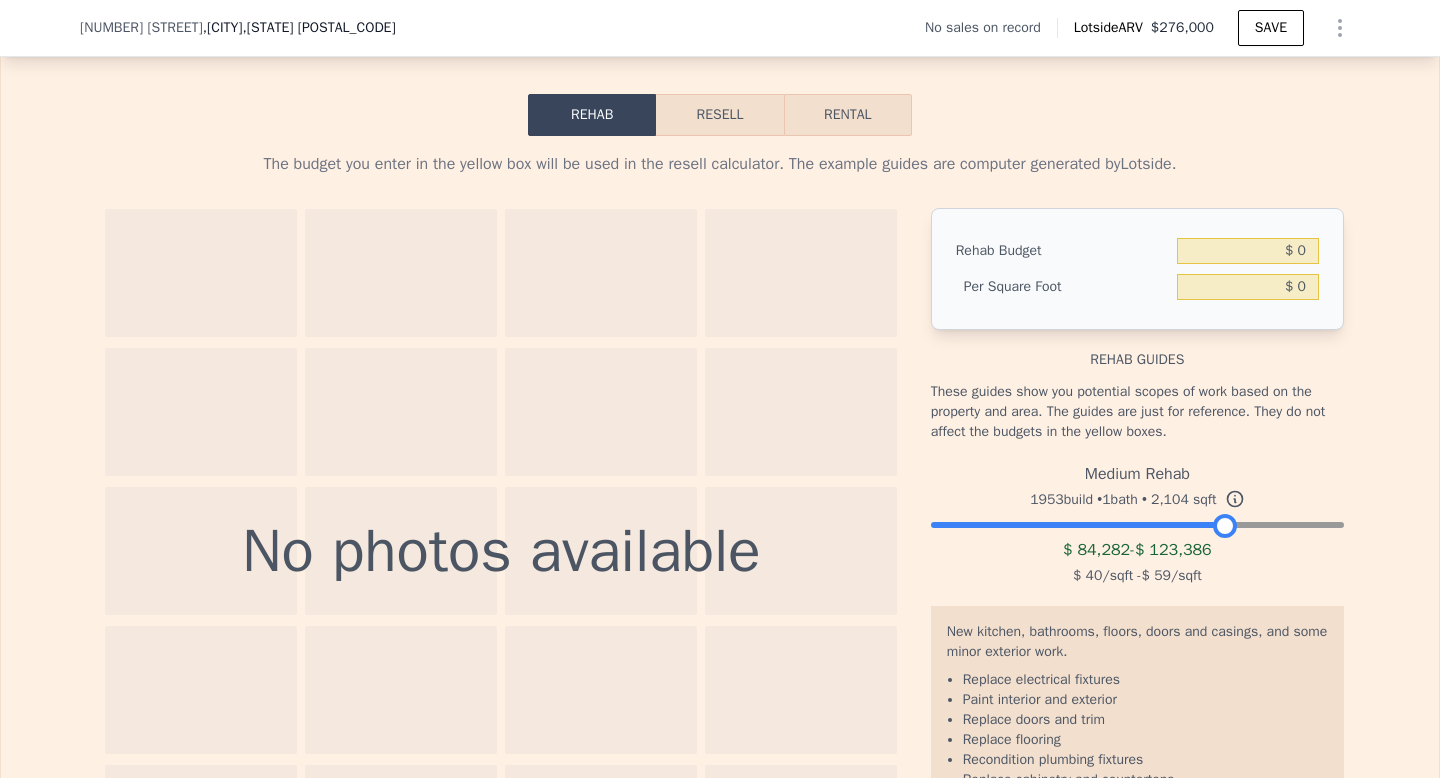drag, startPoint x: 1243, startPoint y: 560, endPoint x: 1219, endPoint y: 560, distance: 24 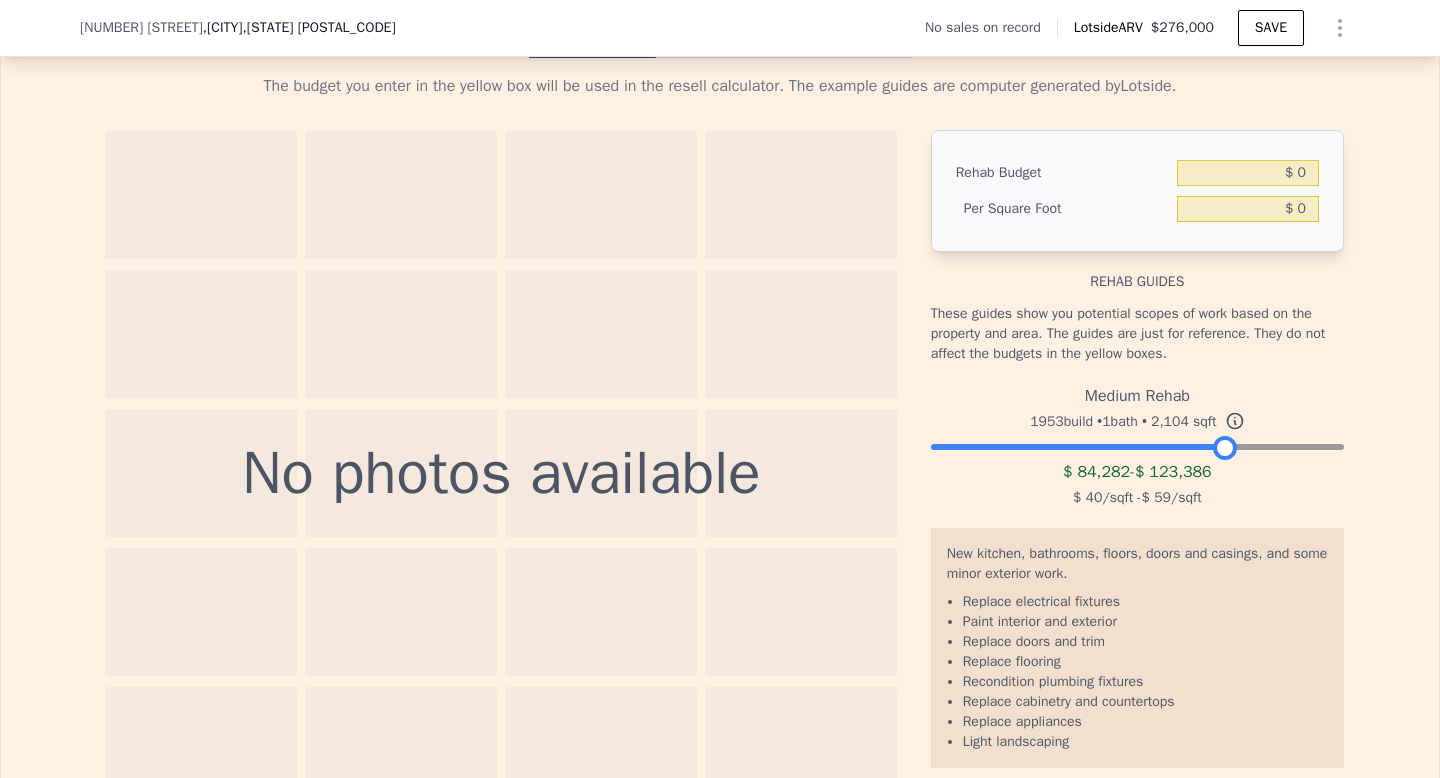 scroll, scrollTop: 2906, scrollLeft: 0, axis: vertical 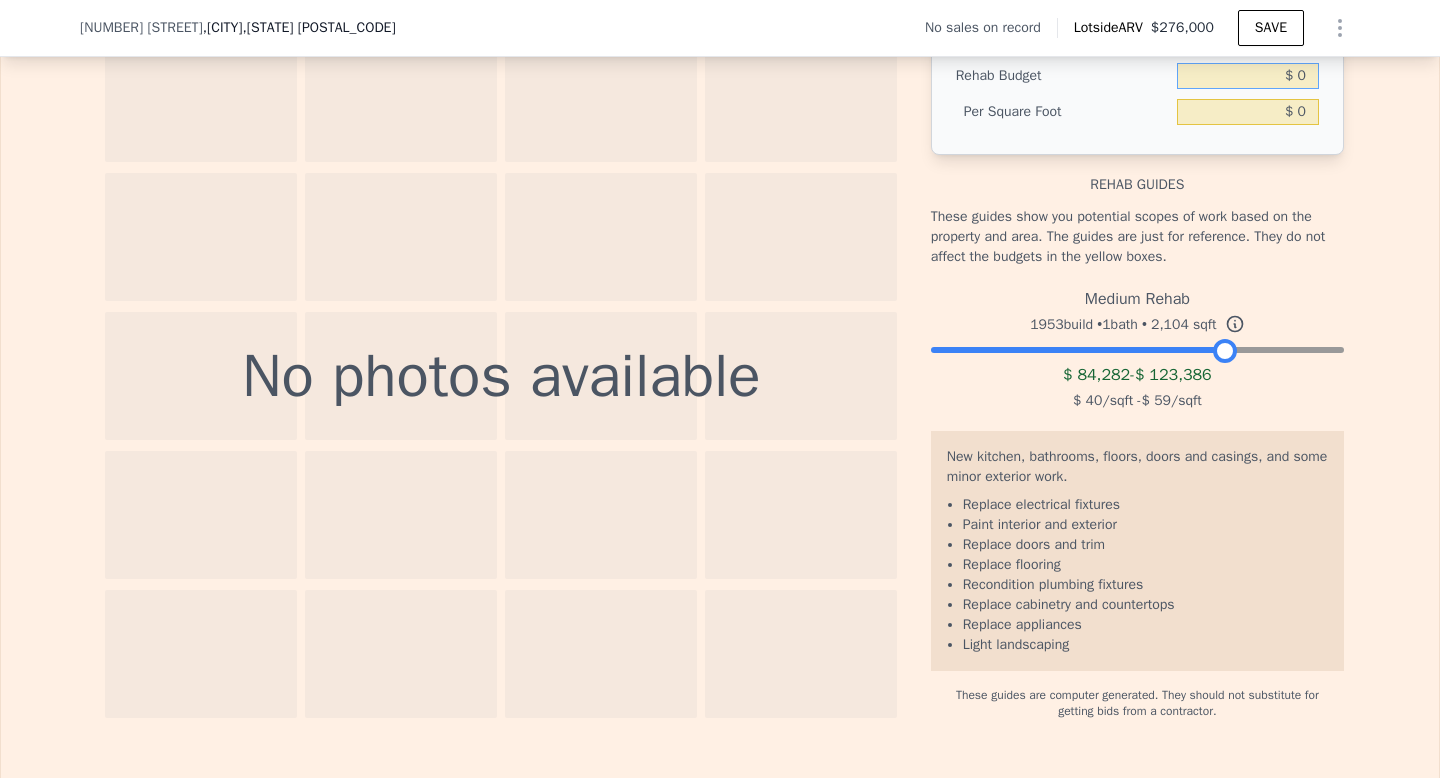 drag, startPoint x: 1303, startPoint y: 101, endPoint x: 1281, endPoint y: 101, distance: 22 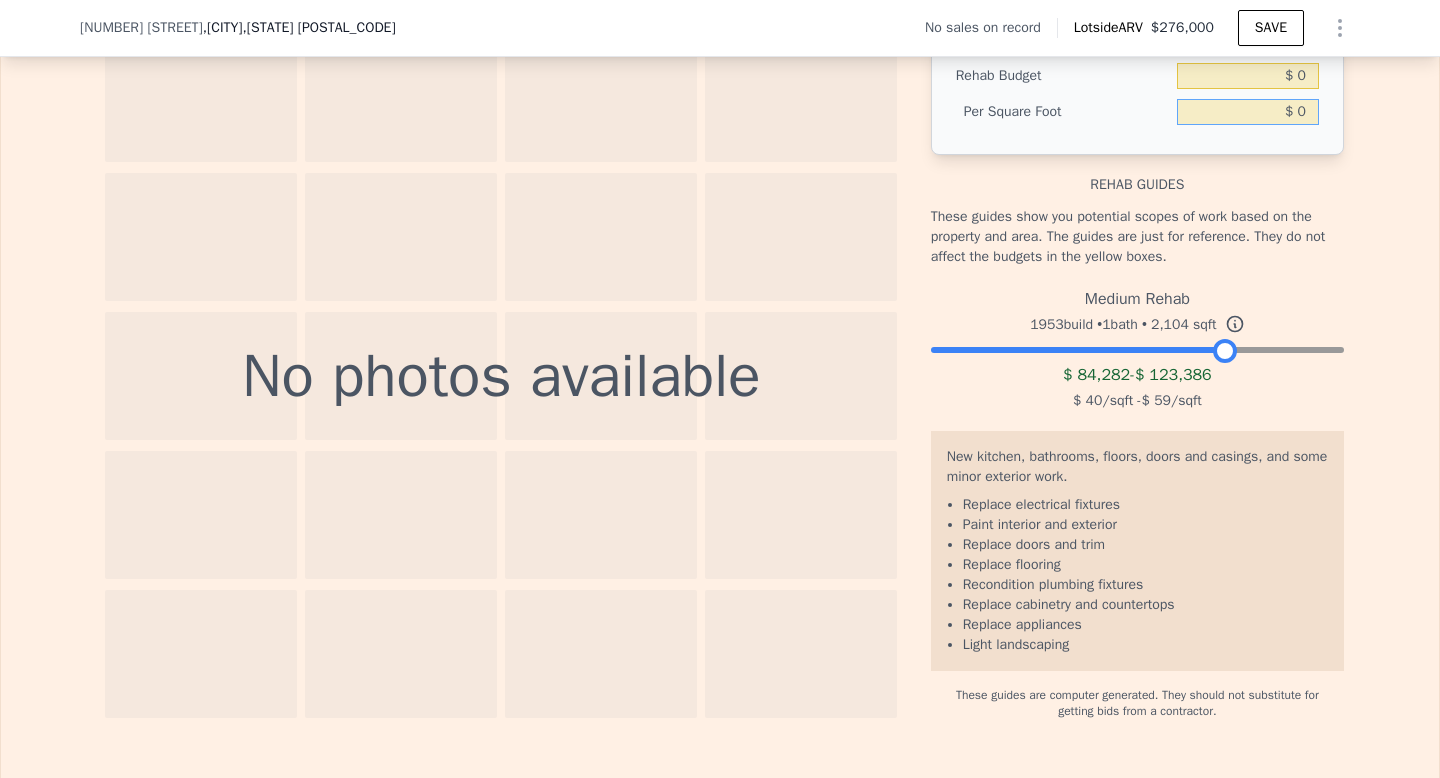 click on "$ 0" at bounding box center (1248, 112) 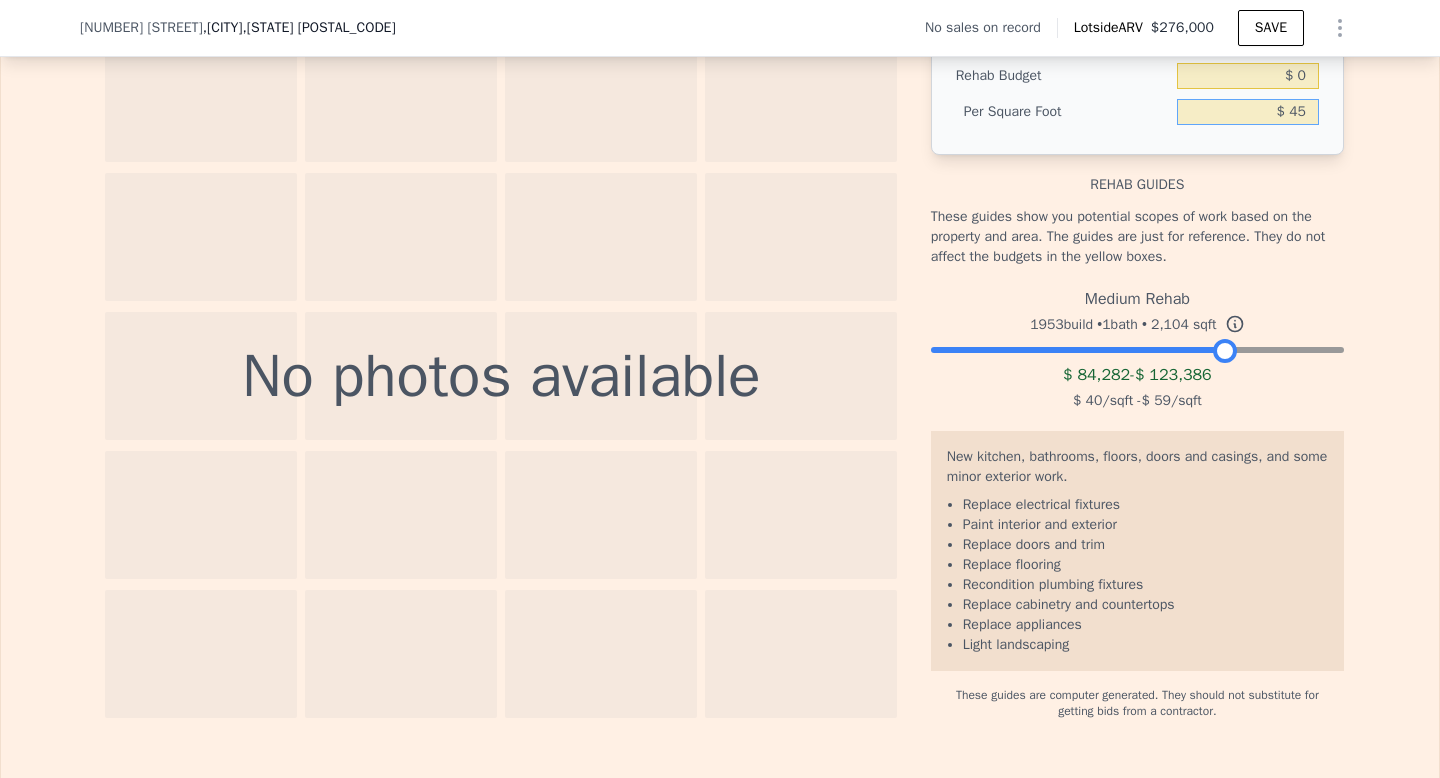 type on "$ 45" 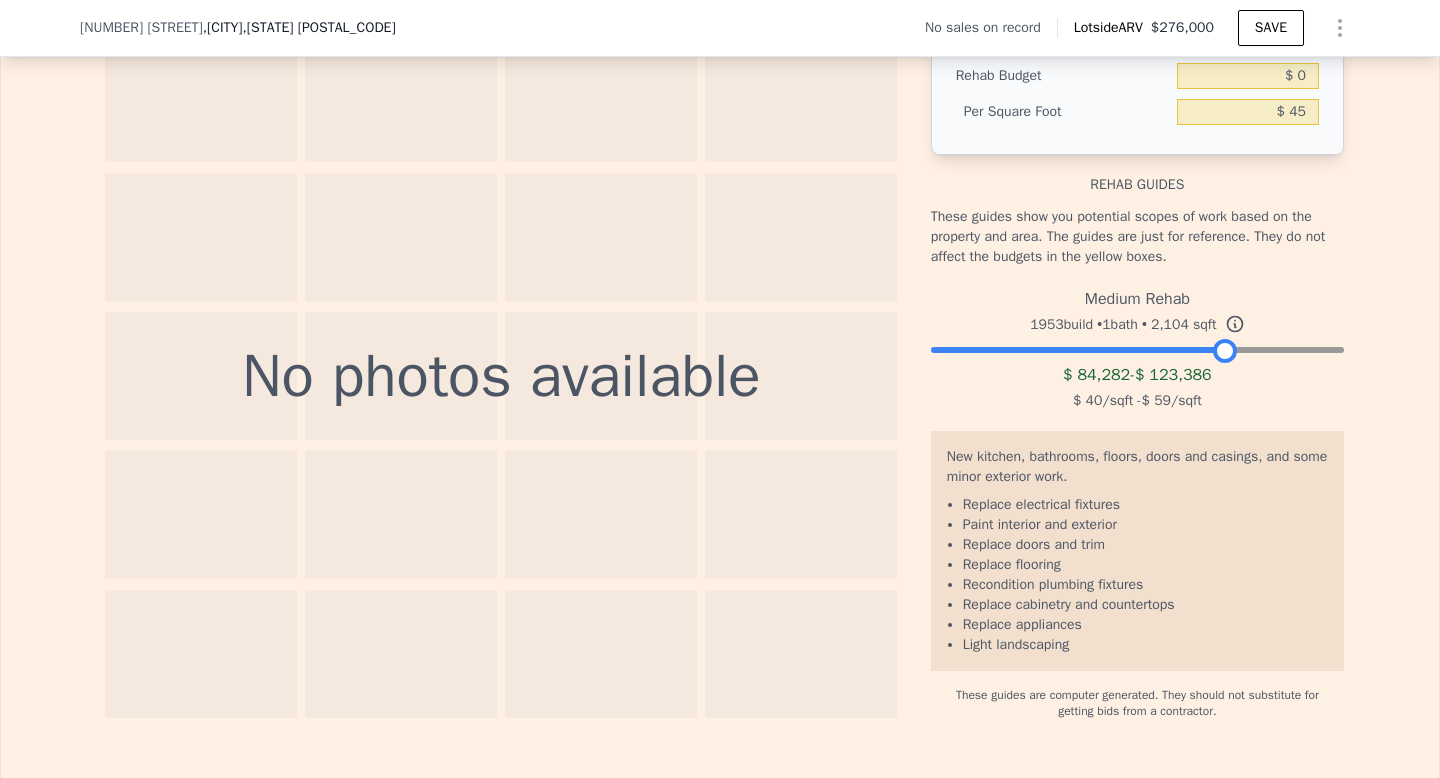 click on "The budget you enter in the yellow box will be used in the resell calculator. The example guides are computer generated by Lotside . No photos available Rehab Budget $ 0 Per Square Foot $ 45 Rehab guides These guides show you potential scopes of work based on the property and area. The guides are just for reference. They do not affect the budgets in the yellow boxes. Medium Rehab 1953 build • 1 bath • 2,104 sqft $ 84,282 - $ 123,386 $ 40 /sqft - $ 59 /sqft New kitchen, bathrooms, floors, doors and casings, and some minor exterior work. Replace electrical fixtures Paint interior and exterior Replace doors and trim Replace flooring Recondition plumbing fixtures Replace cabinetry and countertops Replace appliances Light landscaping These guides are computer generated. They should not substitute for getting bids from a contractor." at bounding box center (720, 340) 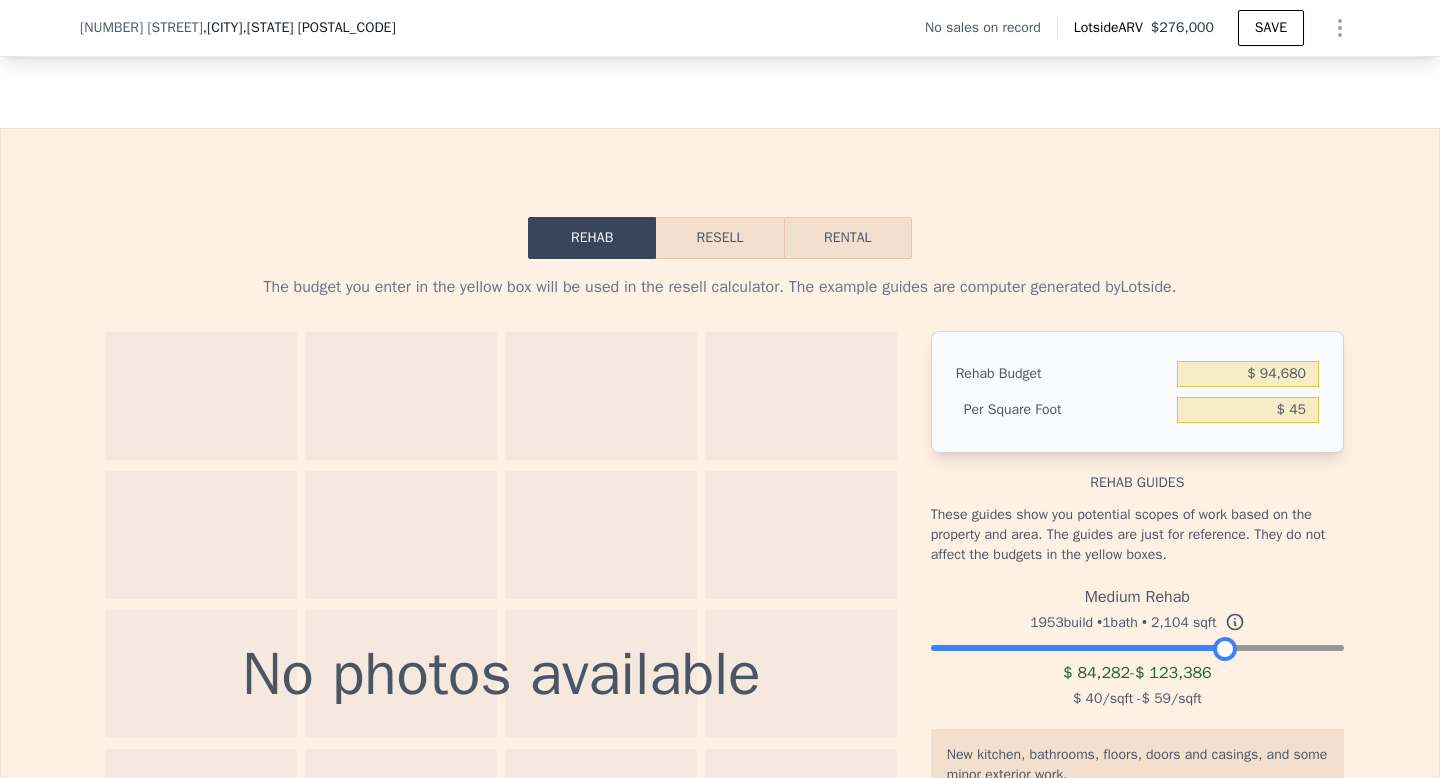 scroll, scrollTop: 2611, scrollLeft: 0, axis: vertical 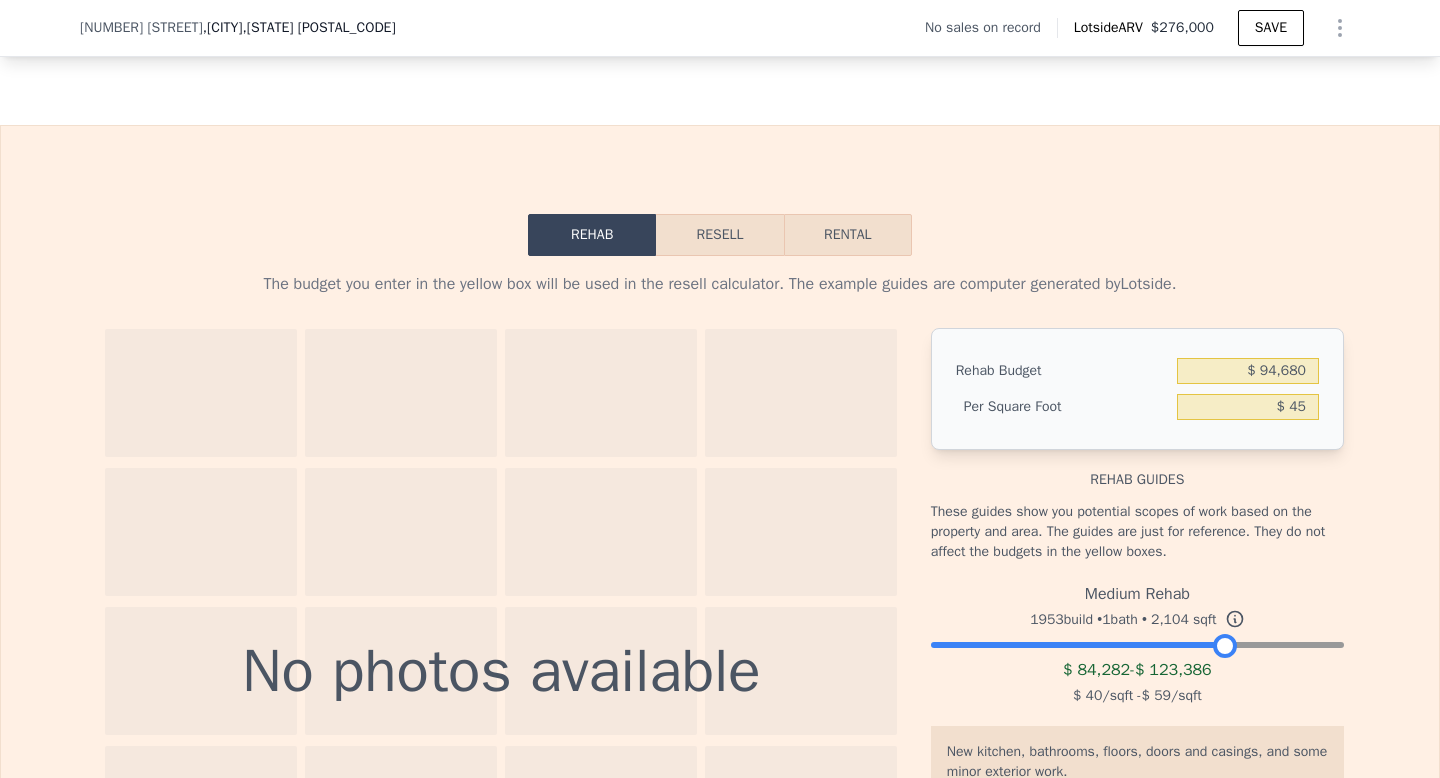 click on "Resell" at bounding box center (719, 235) 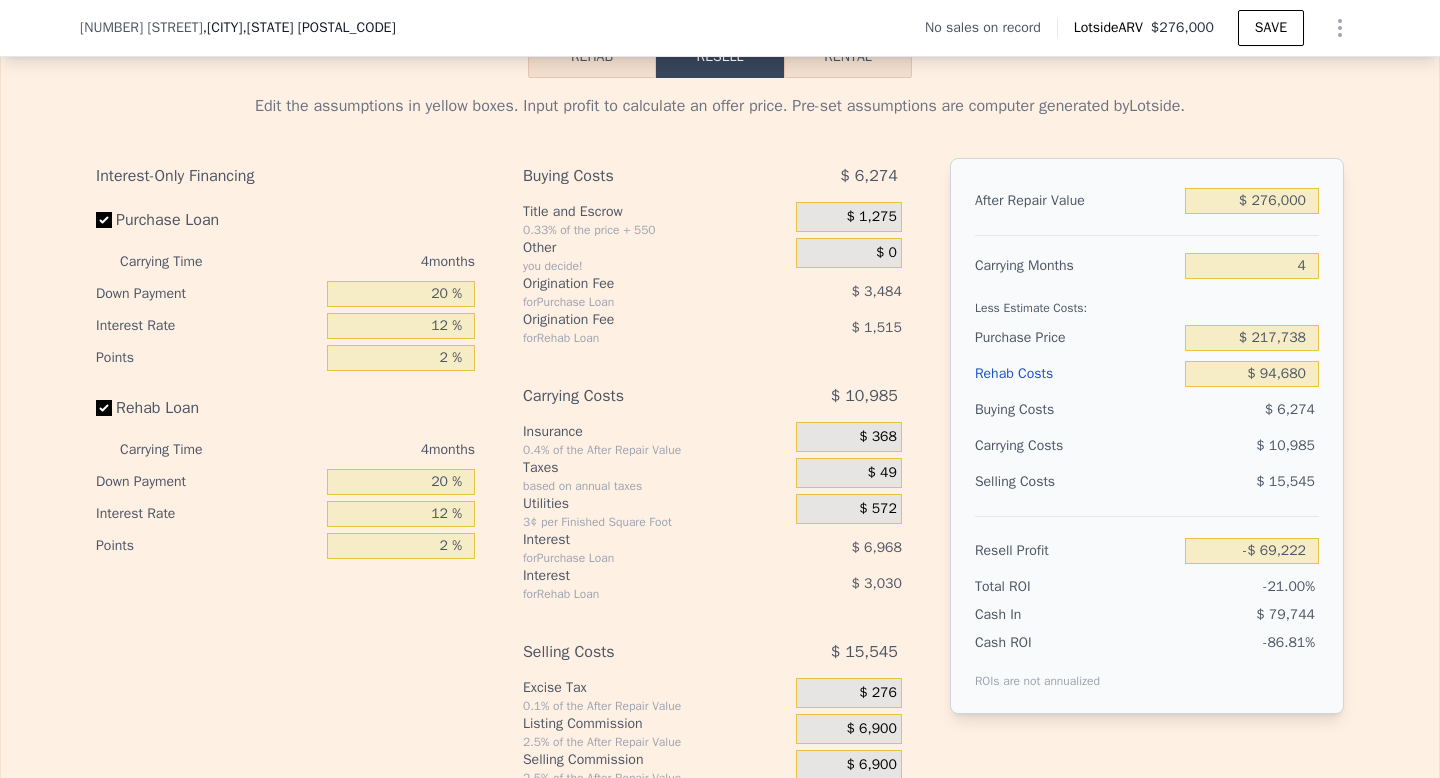 scroll, scrollTop: 2793, scrollLeft: 0, axis: vertical 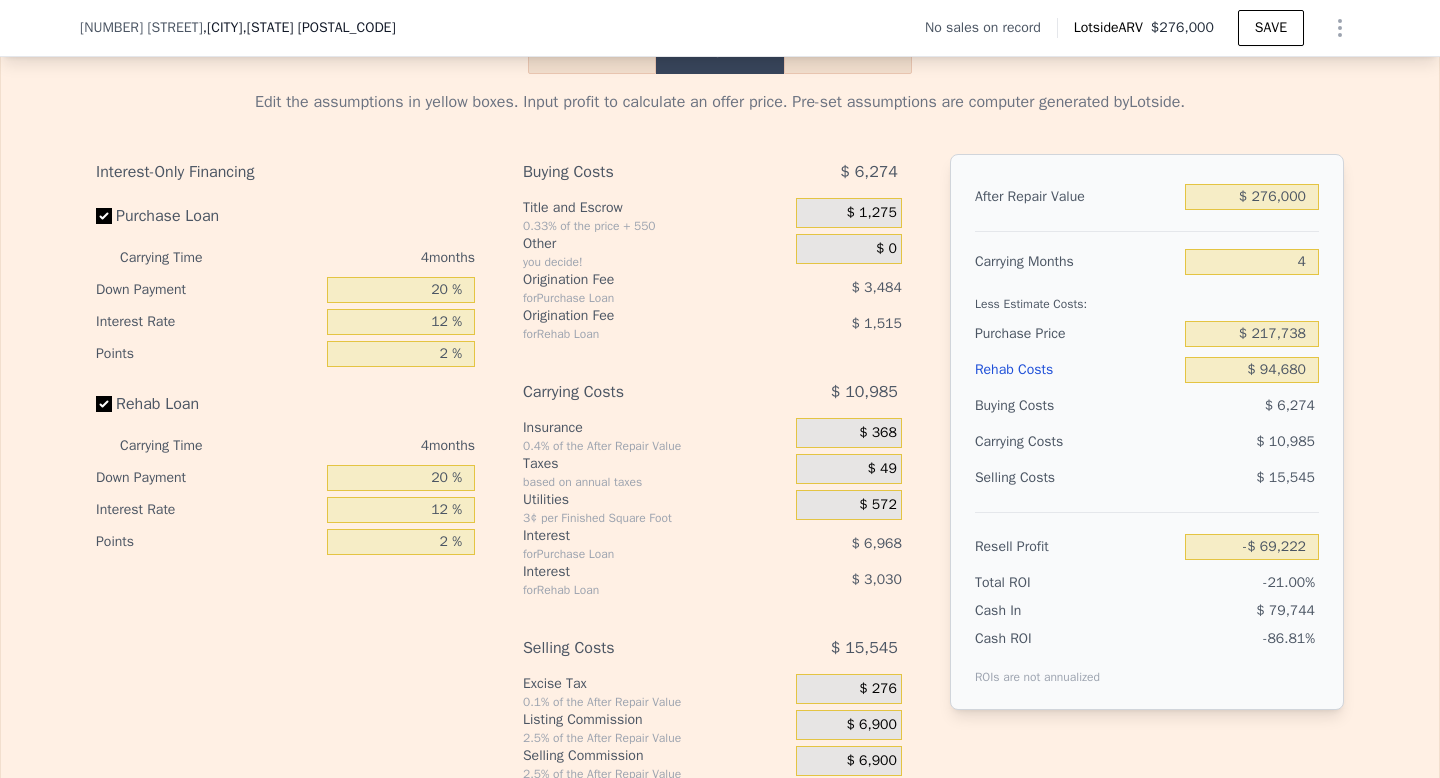click on "$ 0" at bounding box center [886, 249] 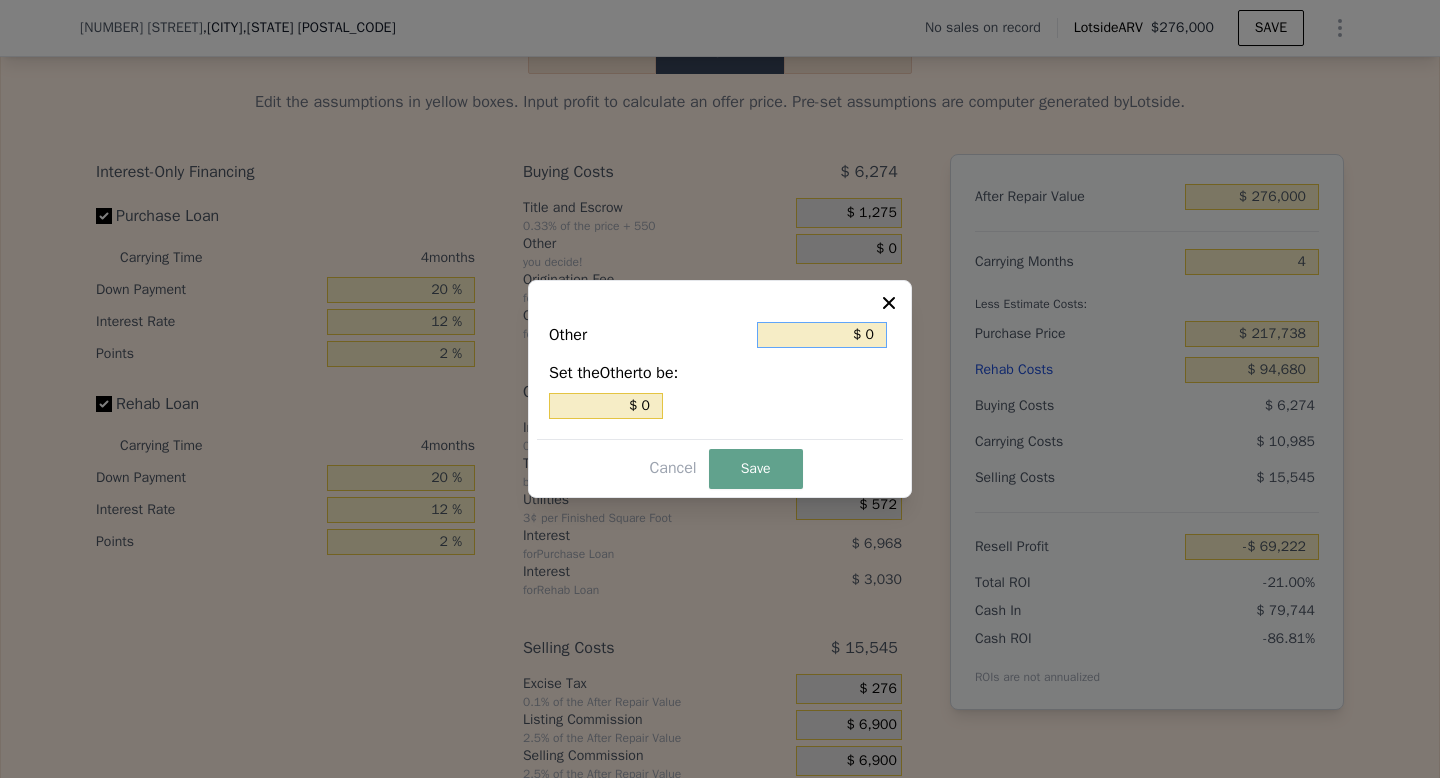 click on "$ 0" at bounding box center (822, 335) 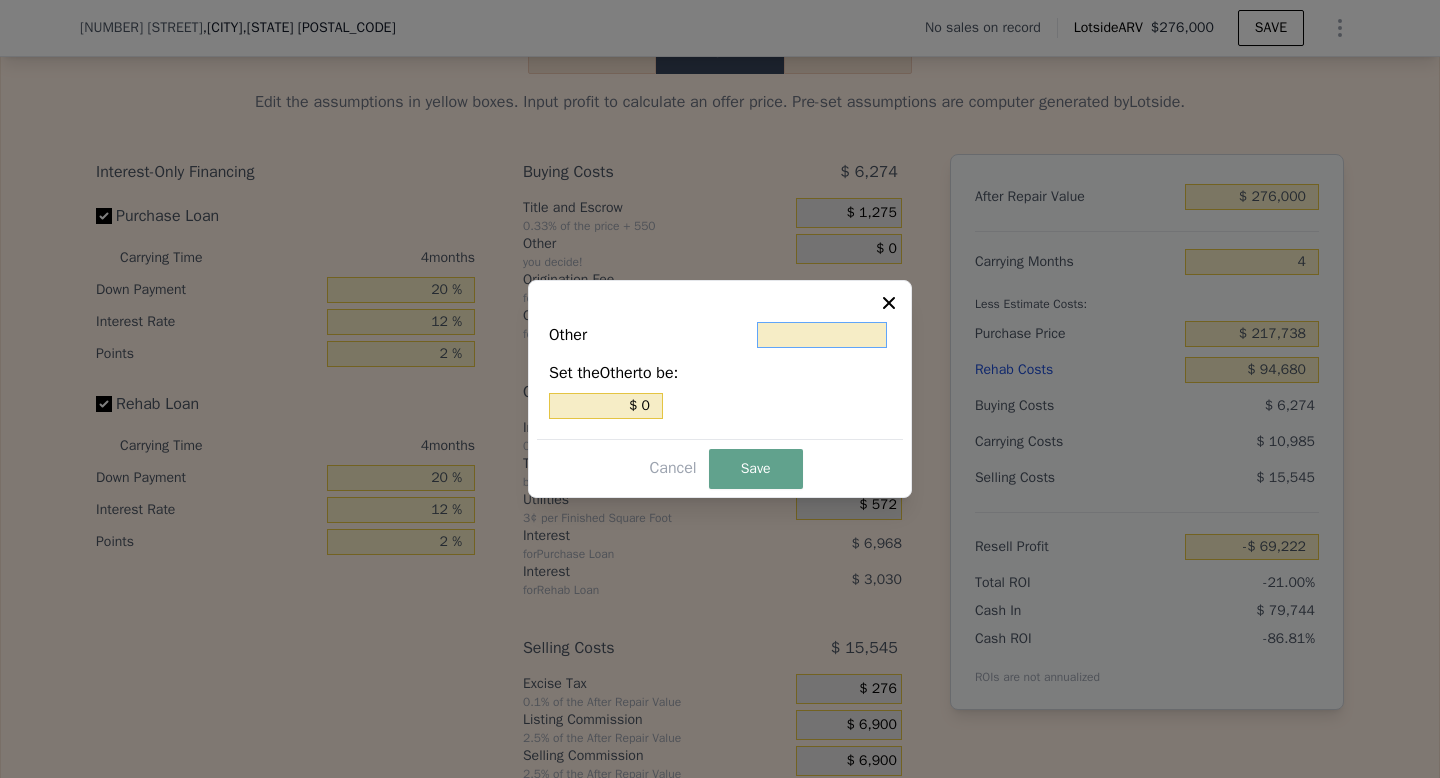 type on "$ 2" 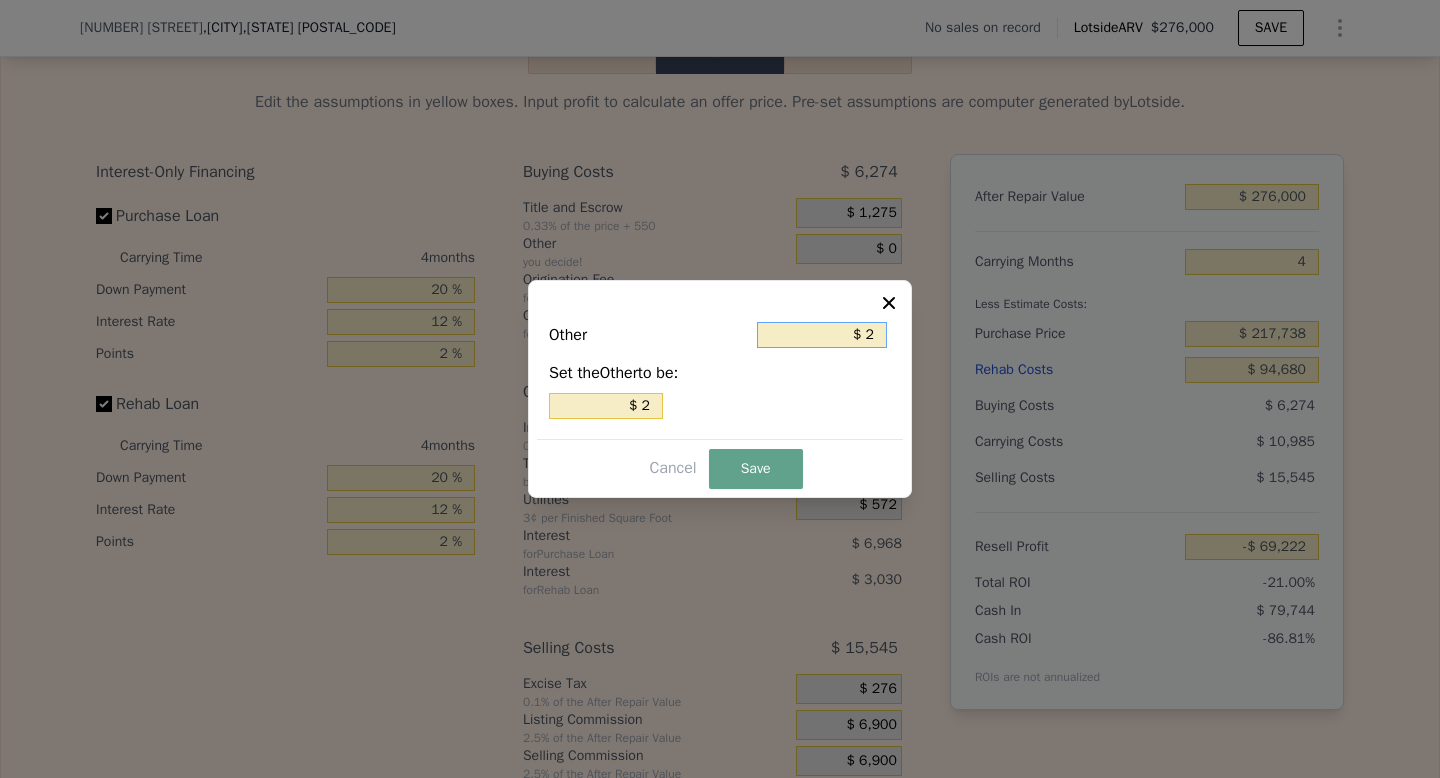 type on "$ 20" 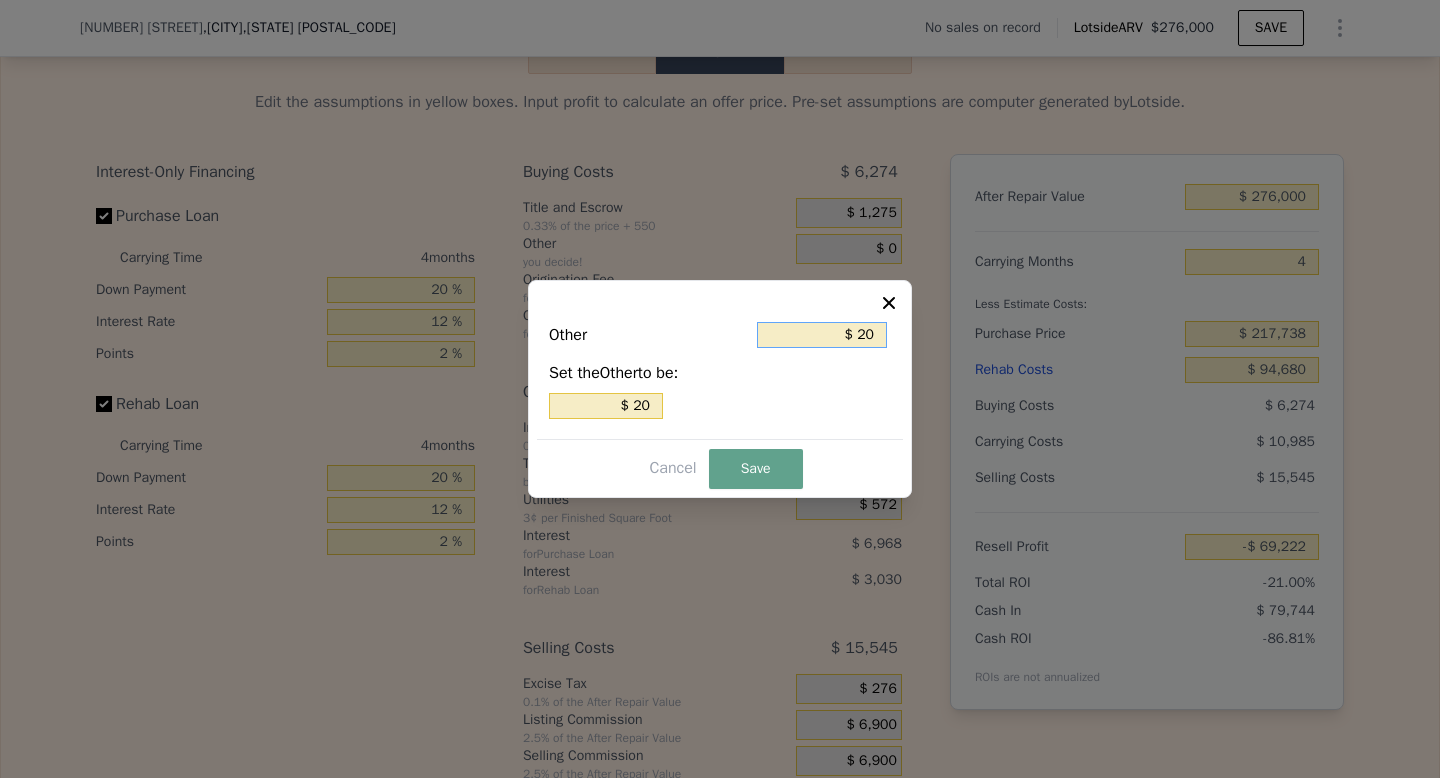 type on "$ 200" 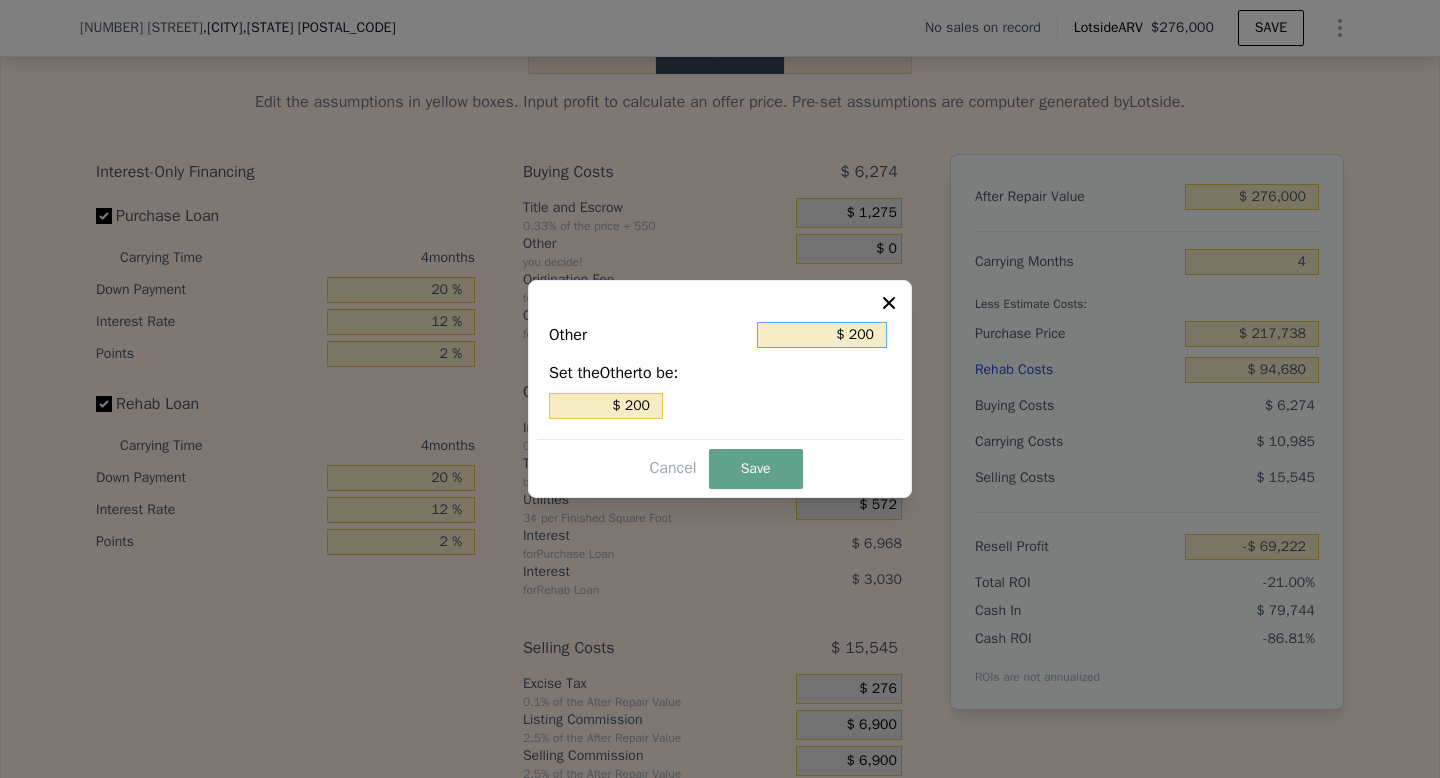 type on "$ 2,000" 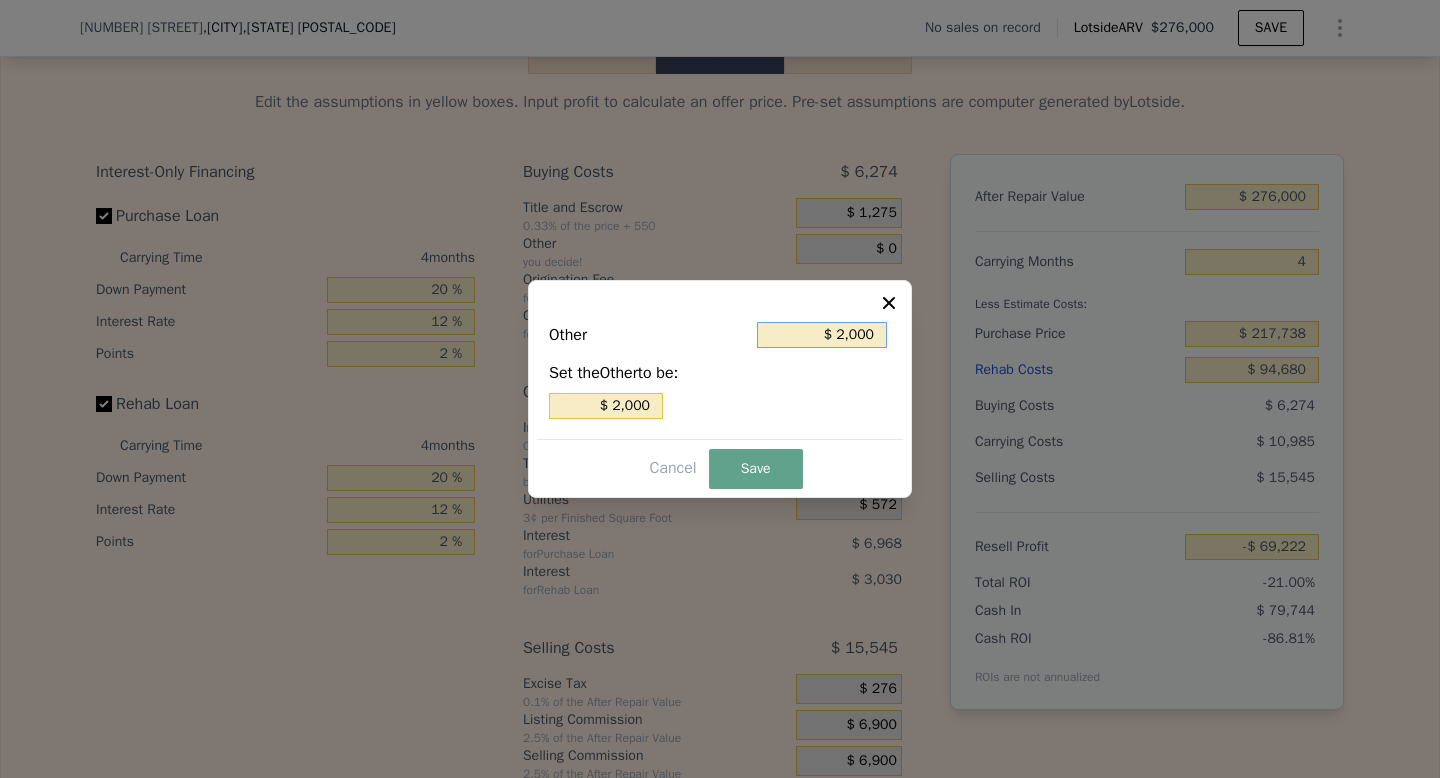 type on "$ 20,000" 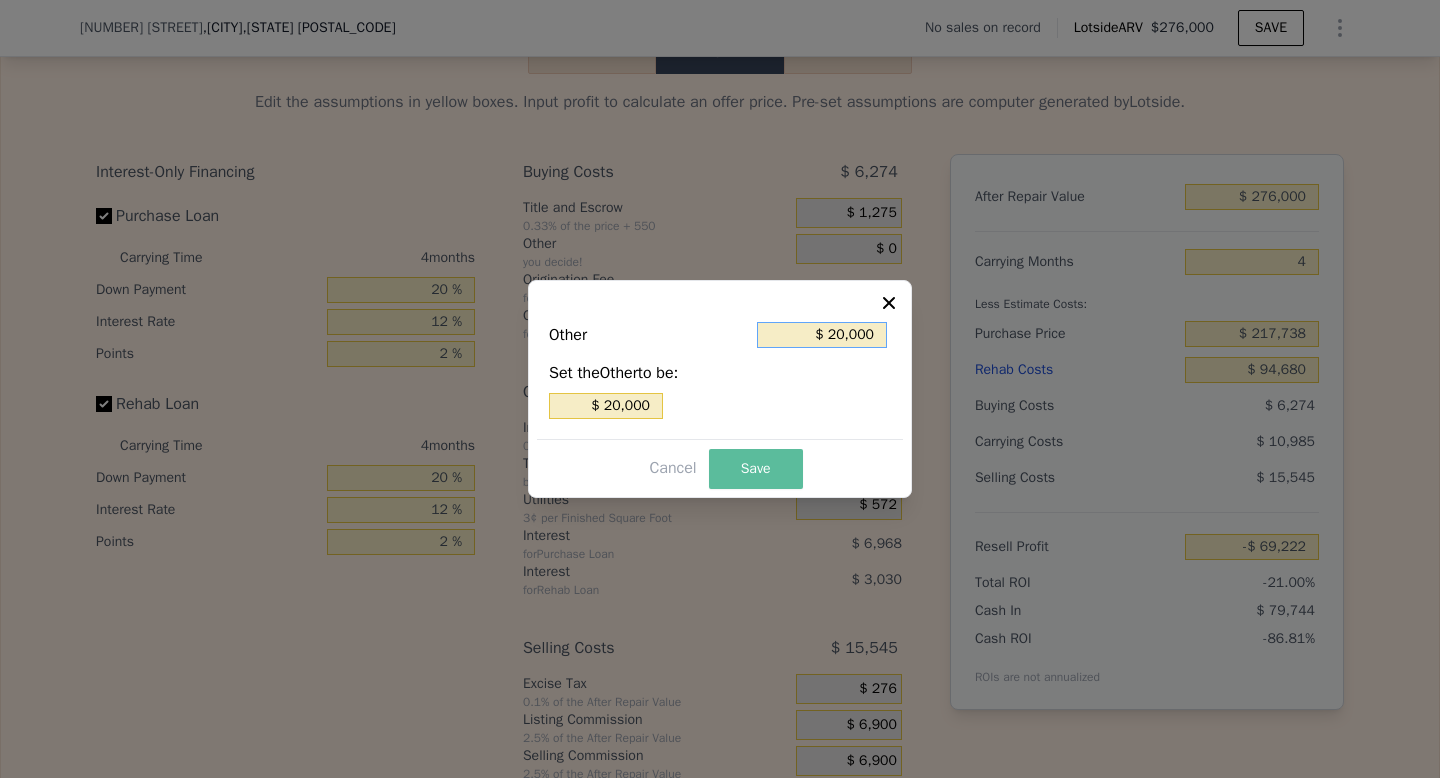 type on "$ 20,000" 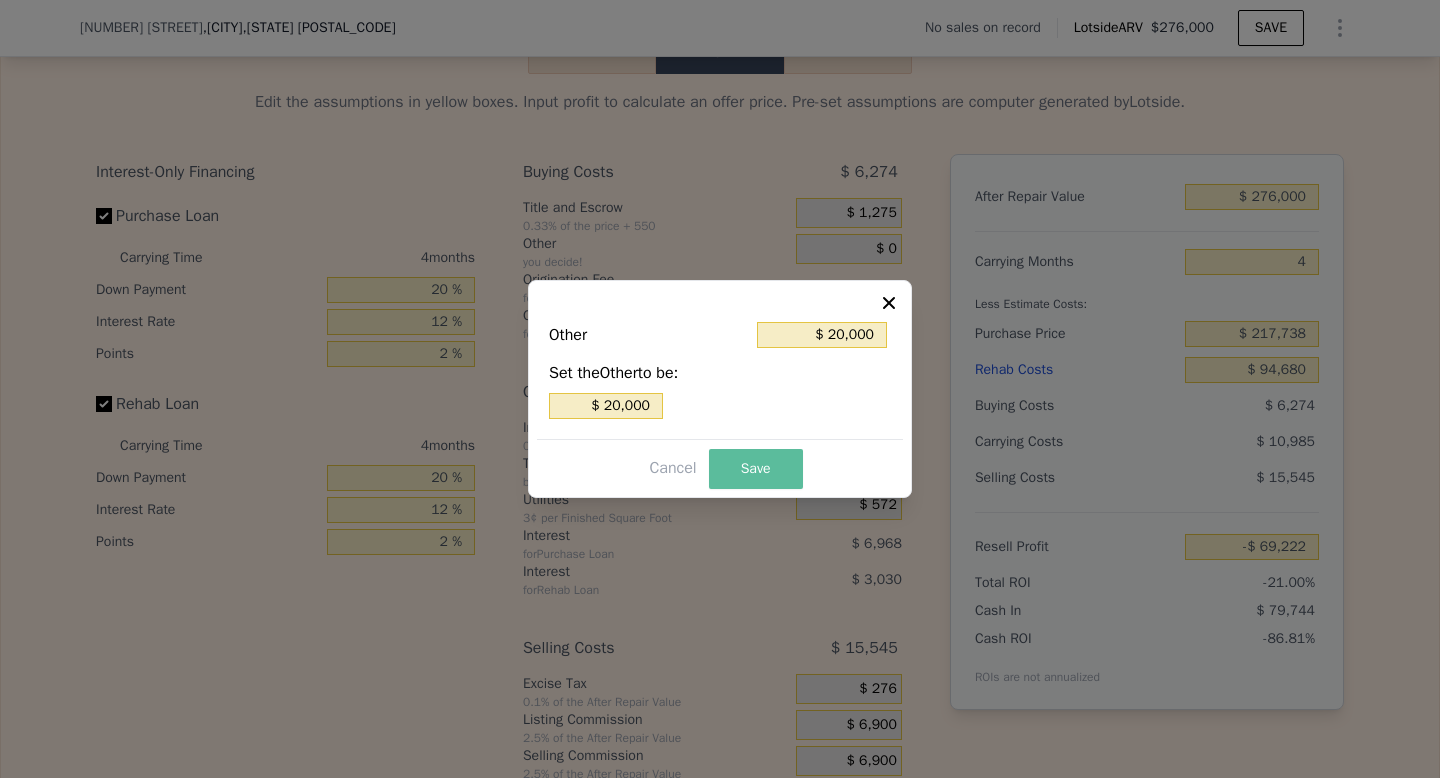 click on "Save" at bounding box center [756, 469] 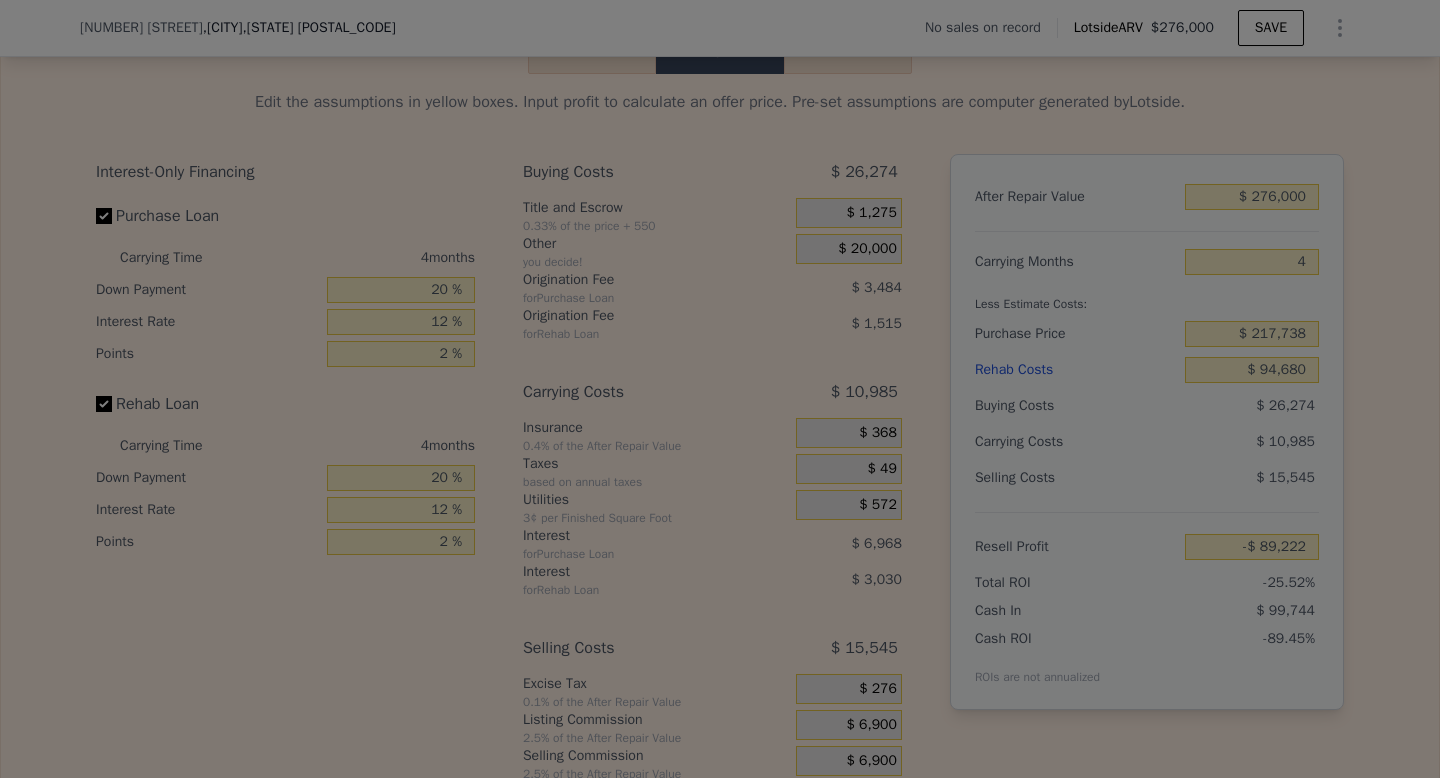 type on "-$ 89,222" 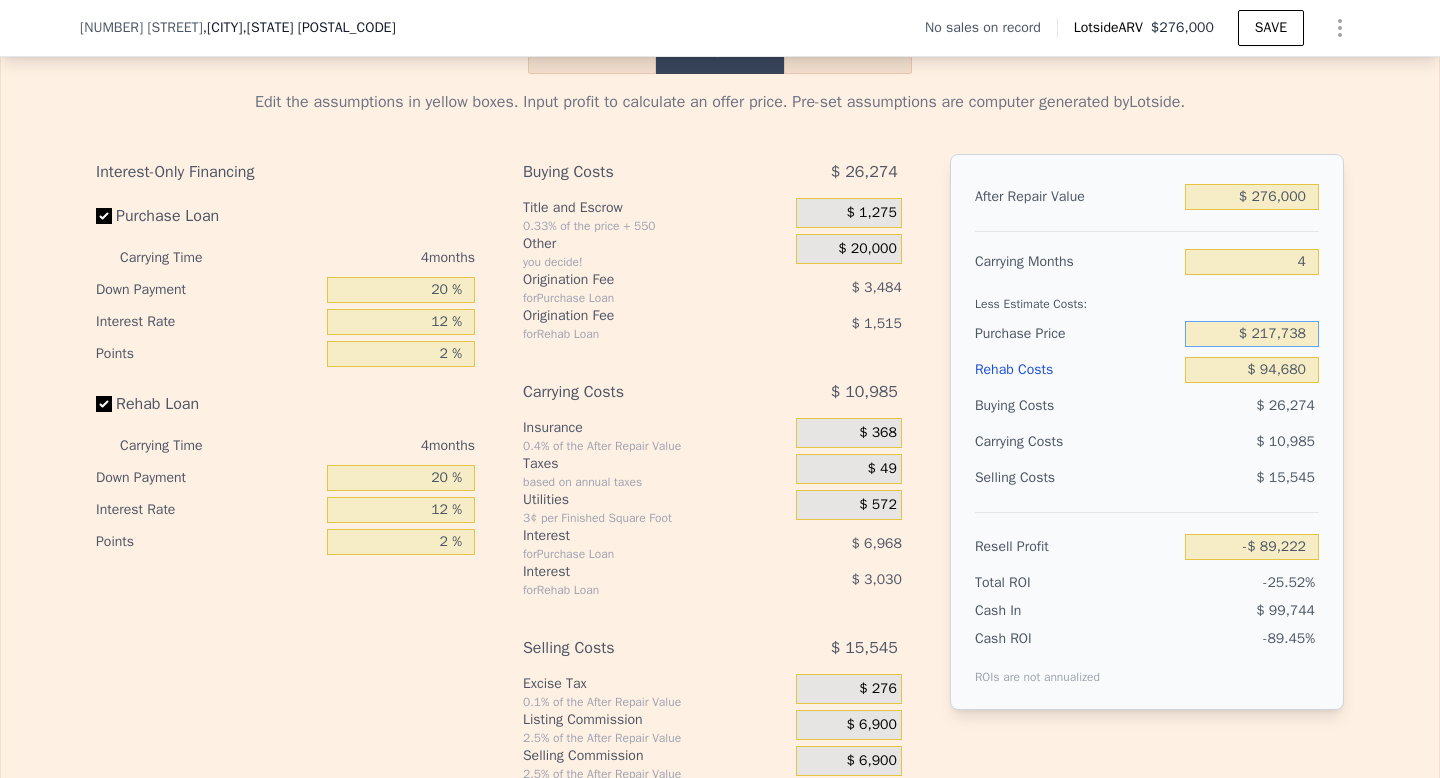 drag, startPoint x: 1302, startPoint y: 363, endPoint x: 1250, endPoint y: 363, distance: 52 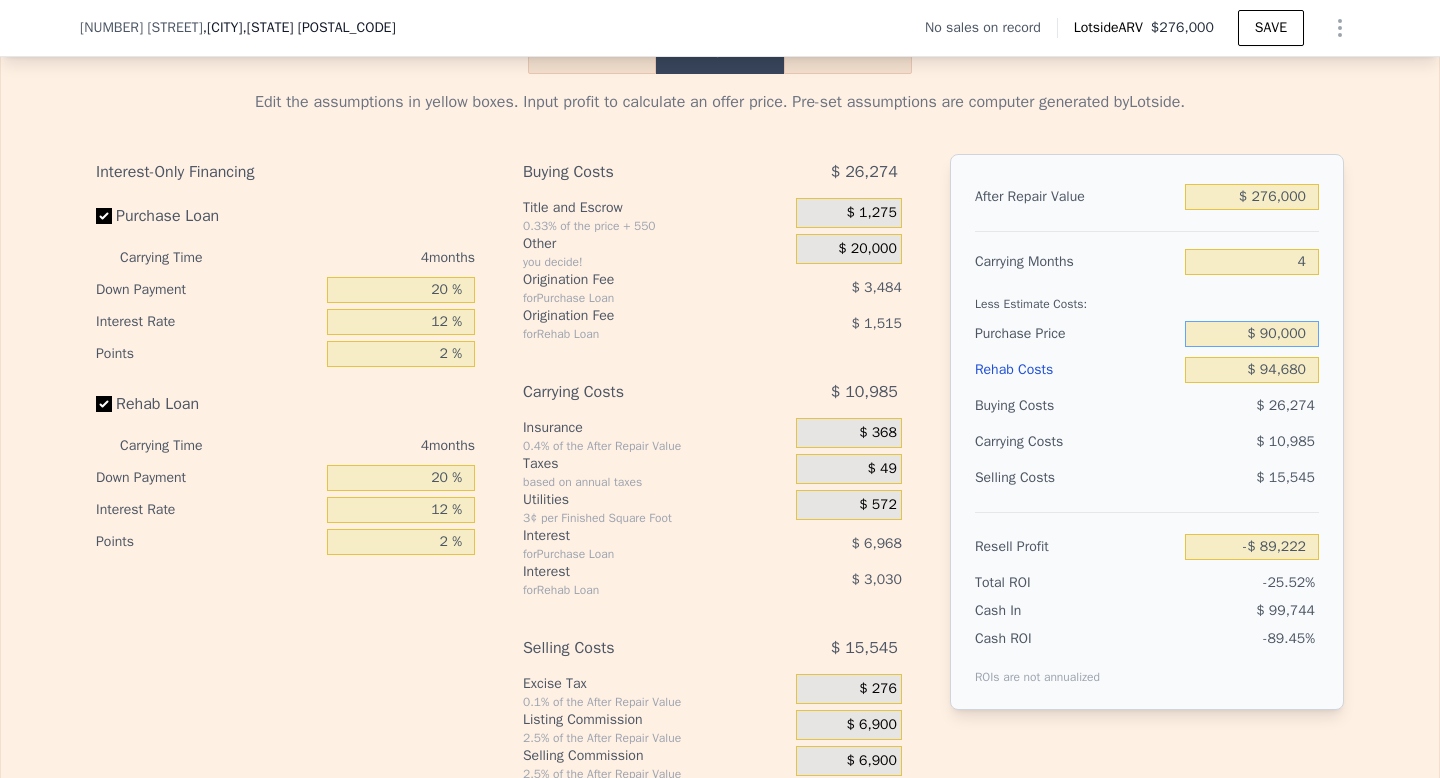 type on "$ 90,000" 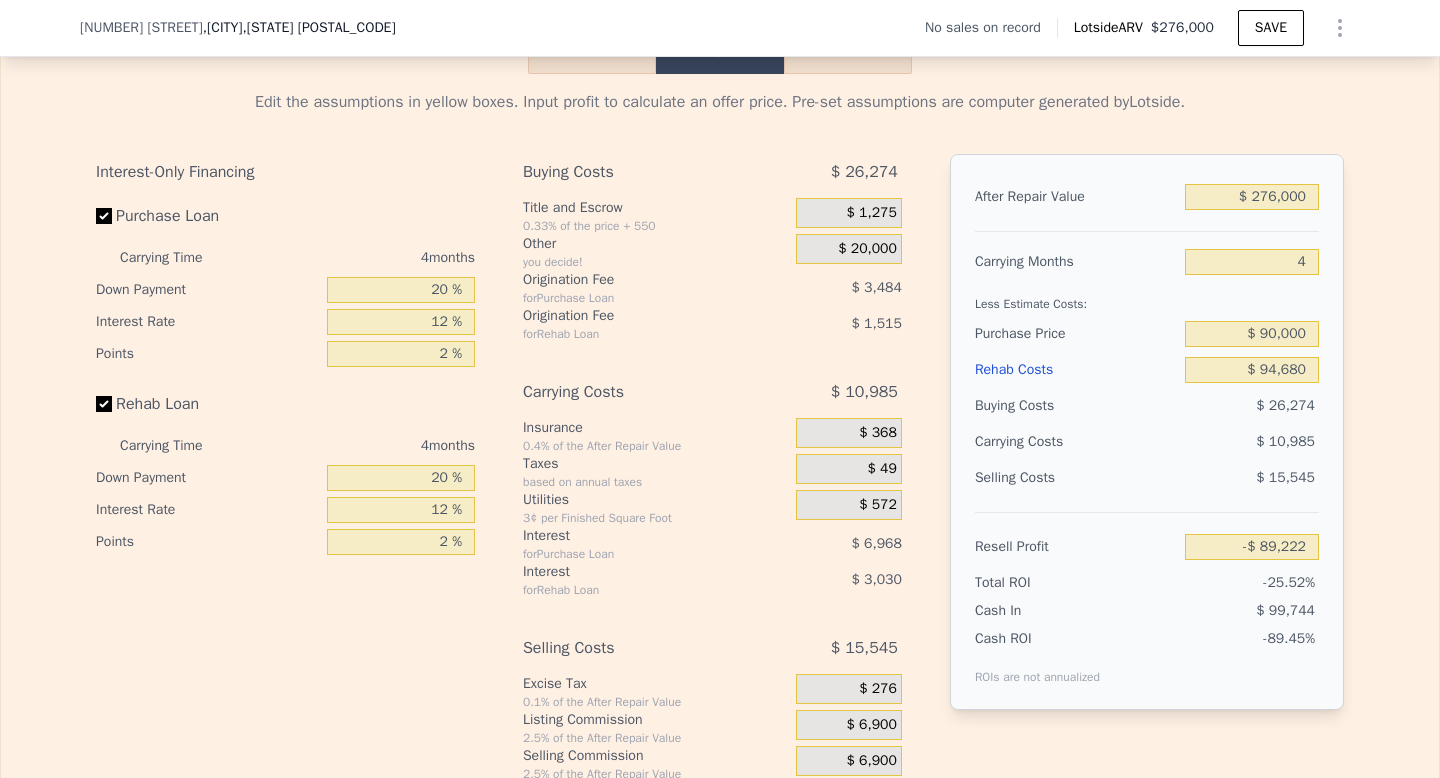 click on "$ 10,985" at bounding box center [1213, 442] 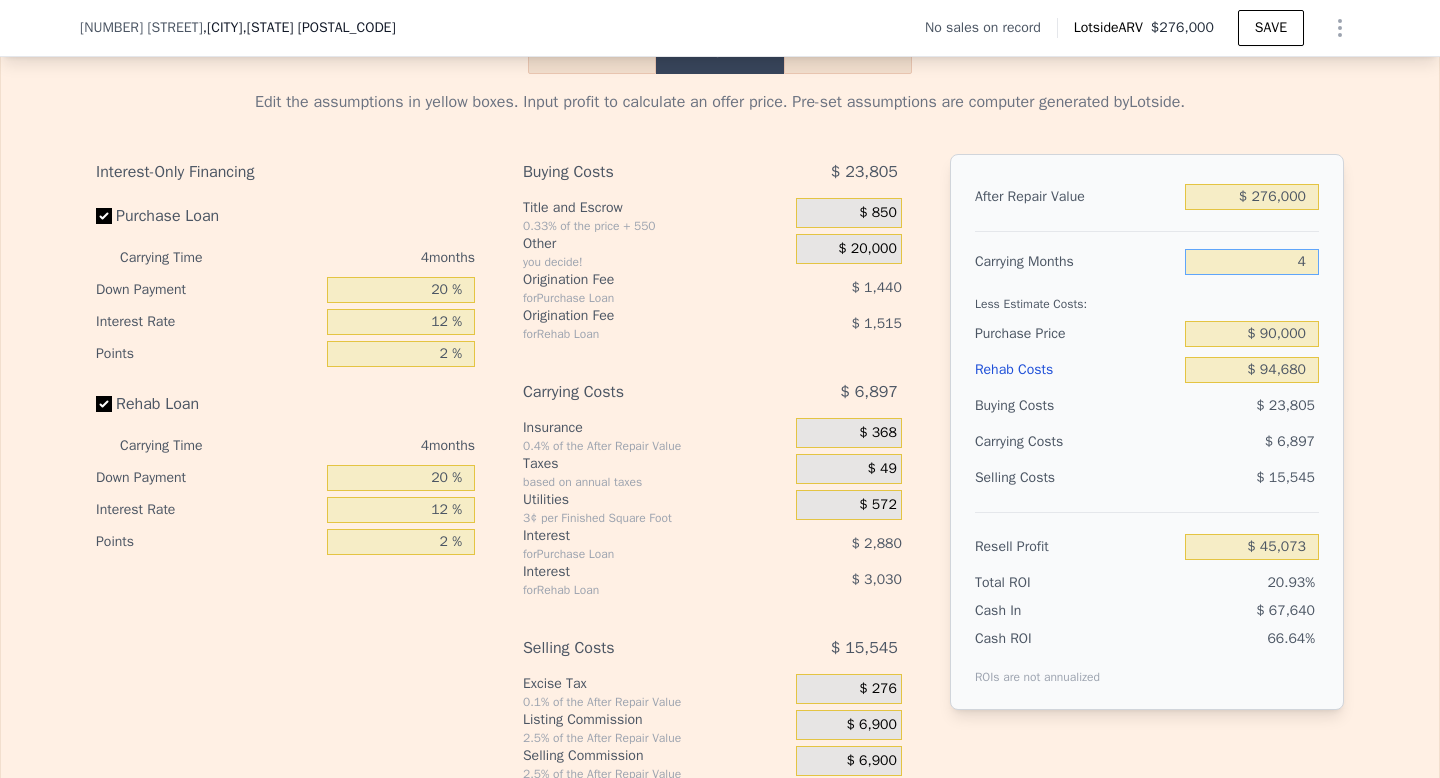 drag, startPoint x: 1301, startPoint y: 292, endPoint x: 1284, endPoint y: 293, distance: 17.029387 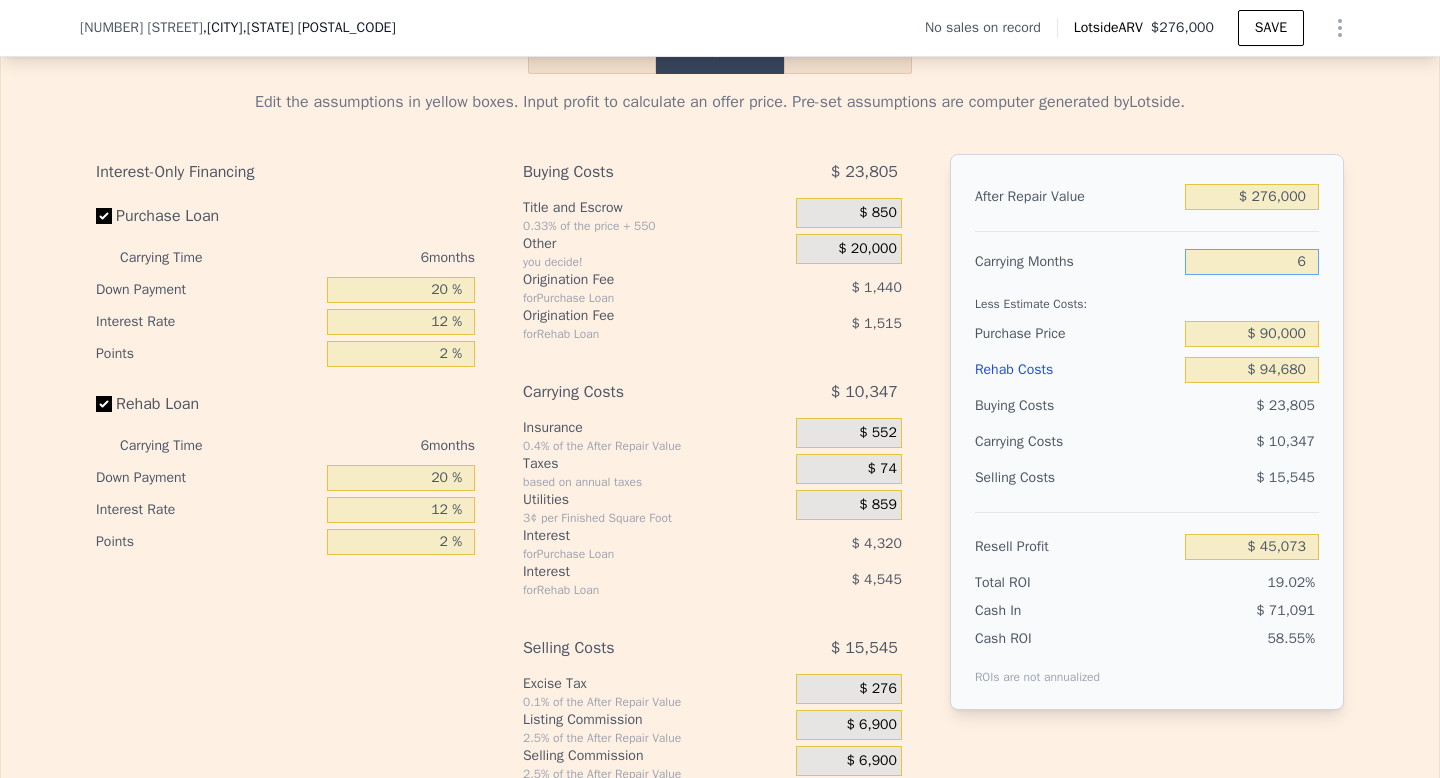 type on "$ 41,623" 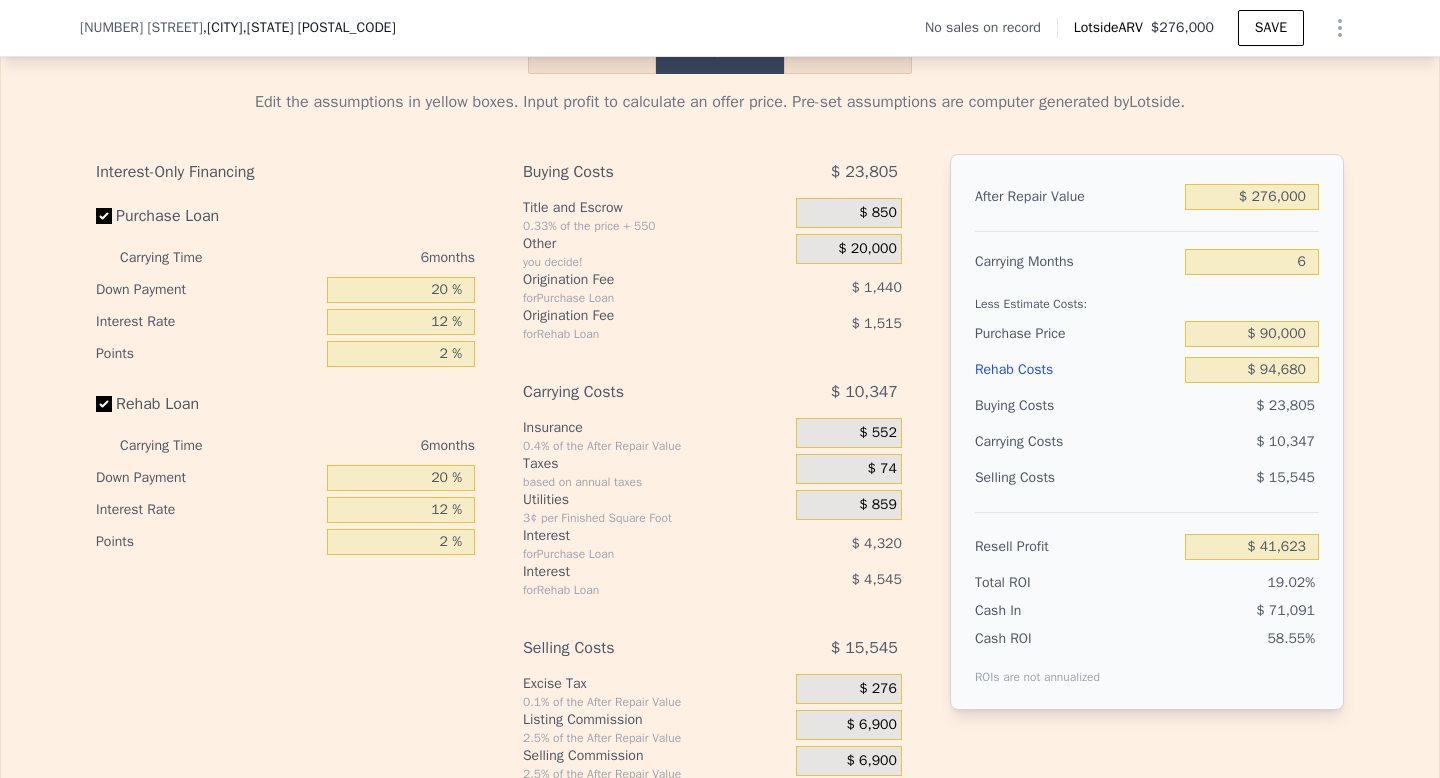 click on "$ 10,347" at bounding box center (1213, 442) 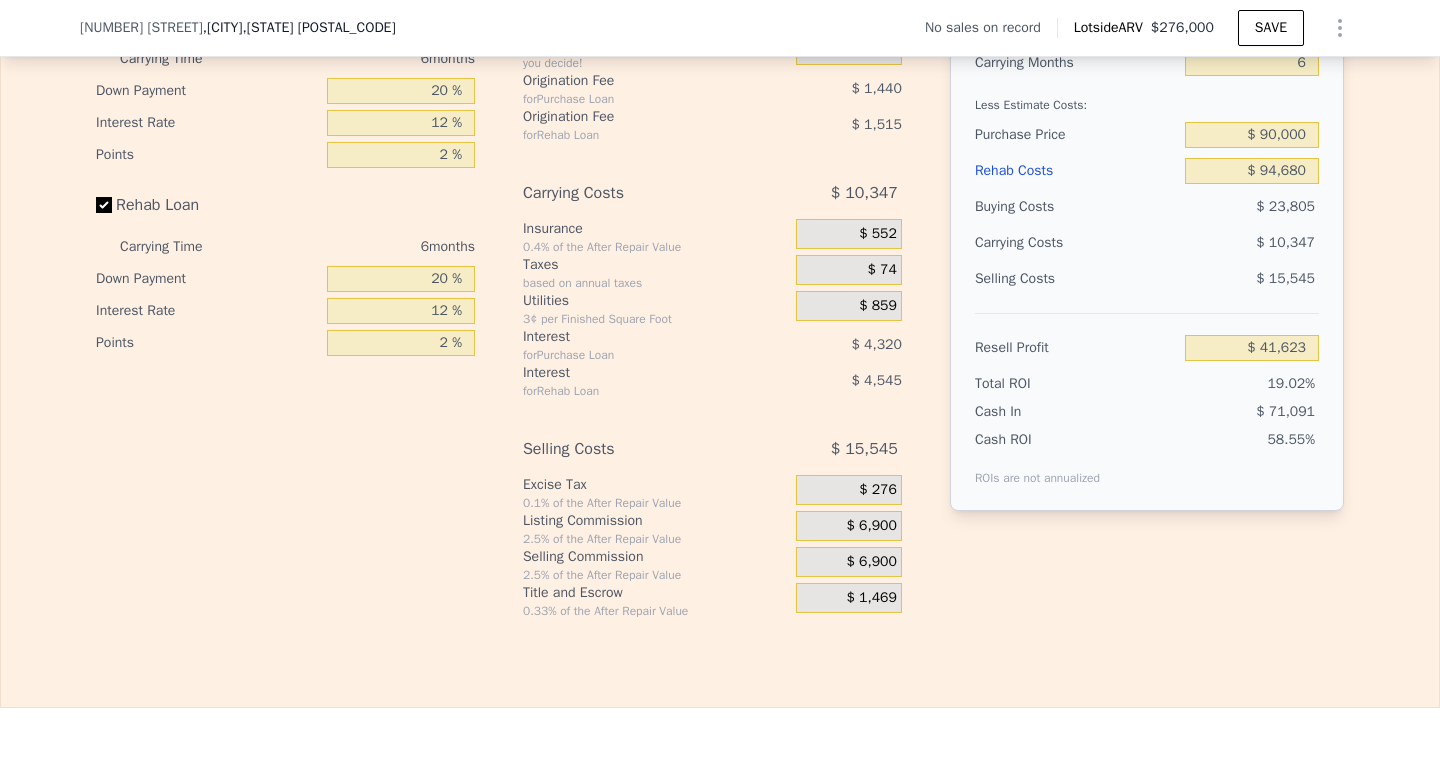 scroll, scrollTop: 2988, scrollLeft: 0, axis: vertical 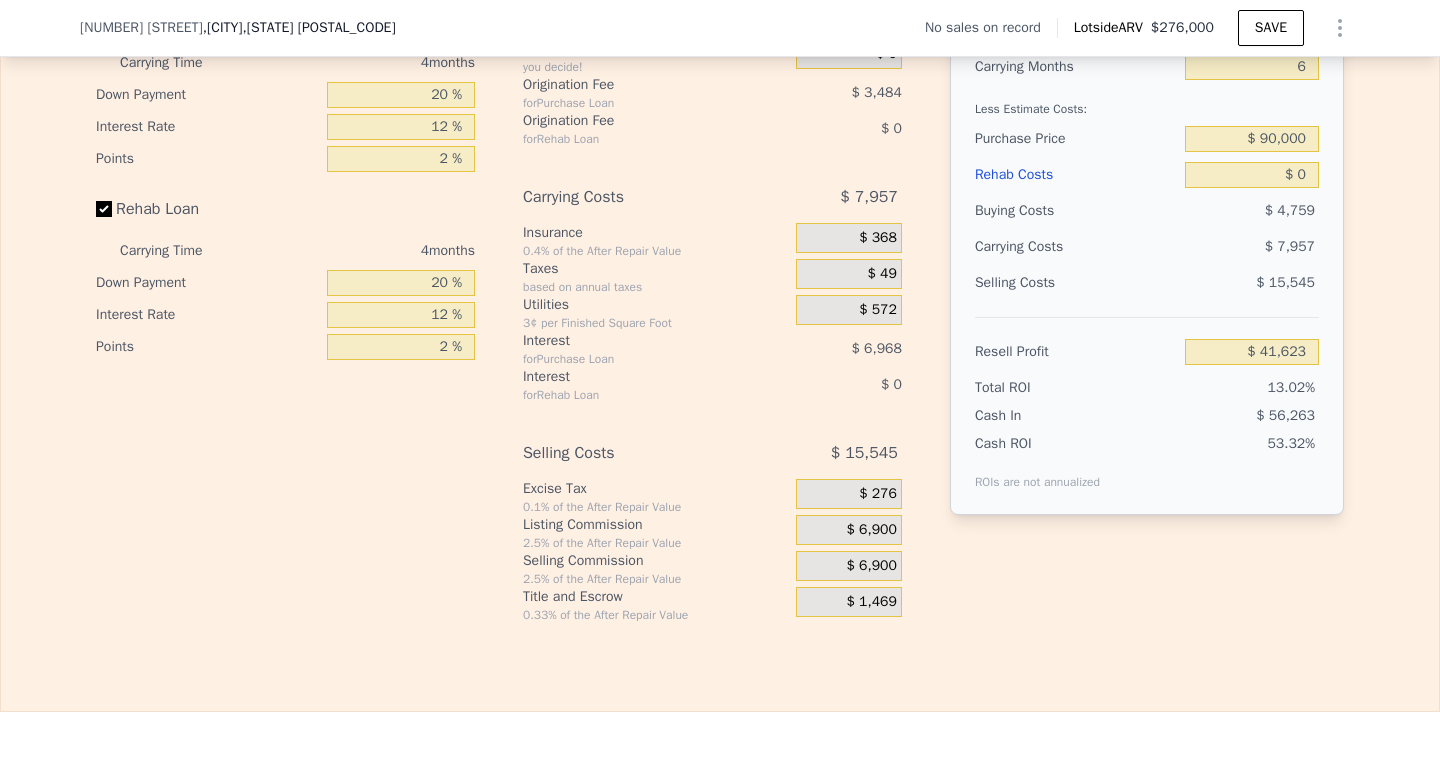 type on "4" 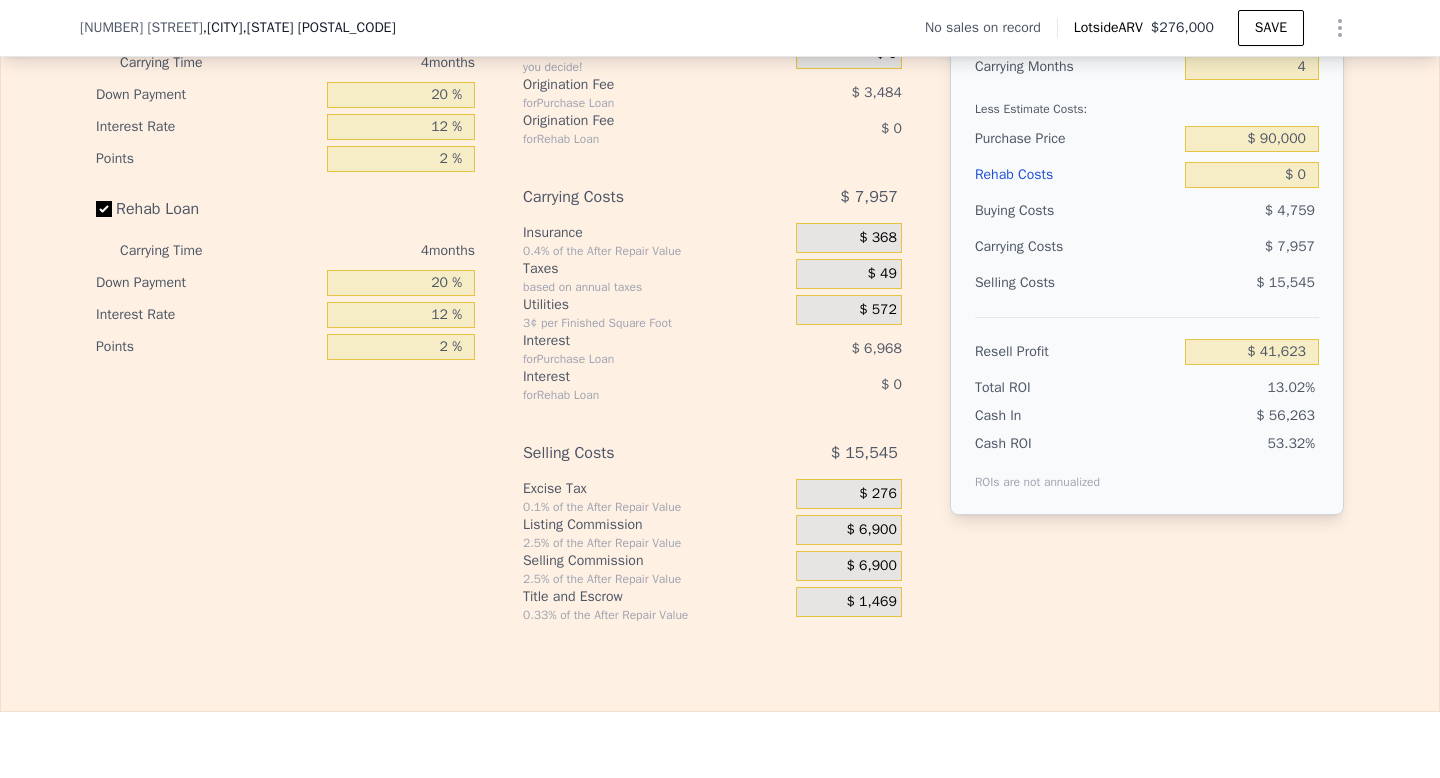type on "$ 30,001" 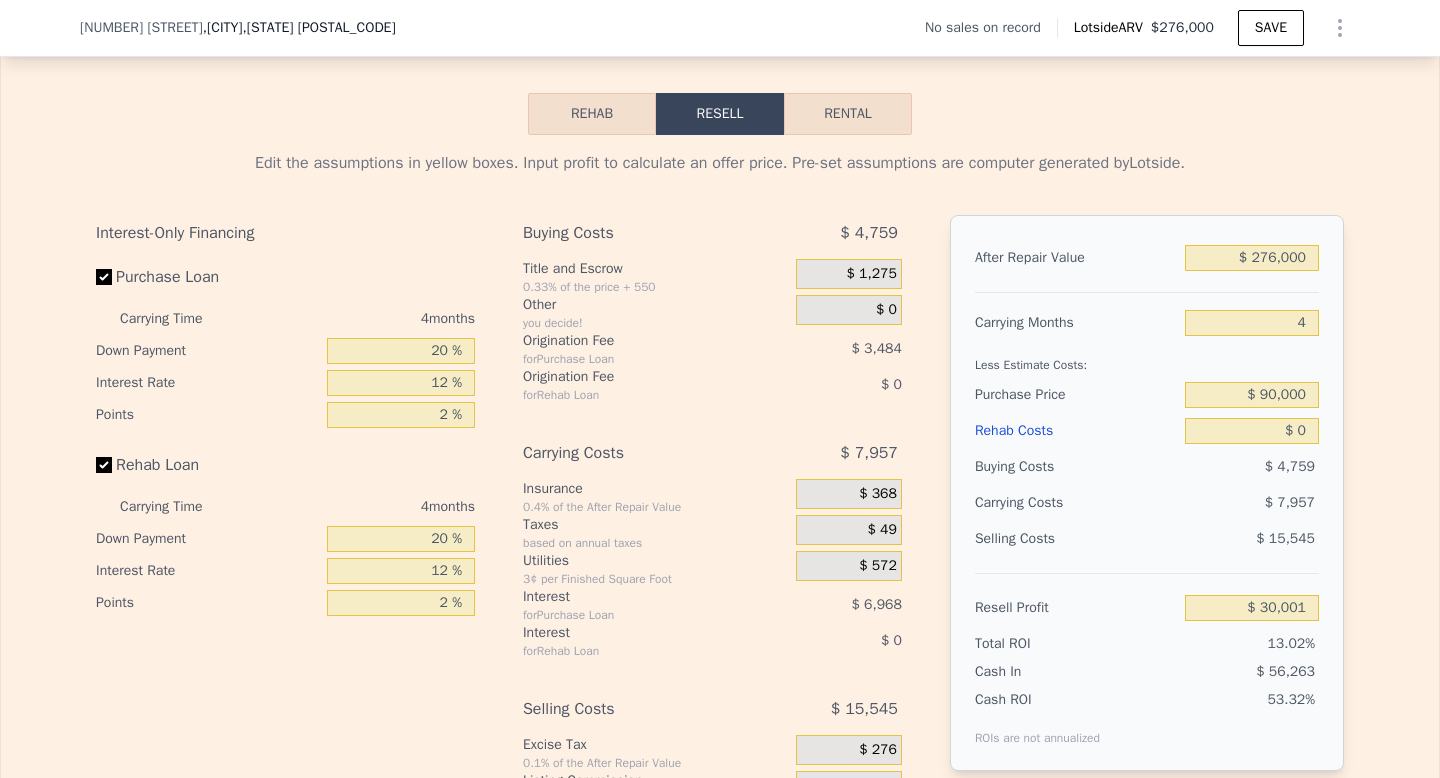 scroll, scrollTop: 2737, scrollLeft: 0, axis: vertical 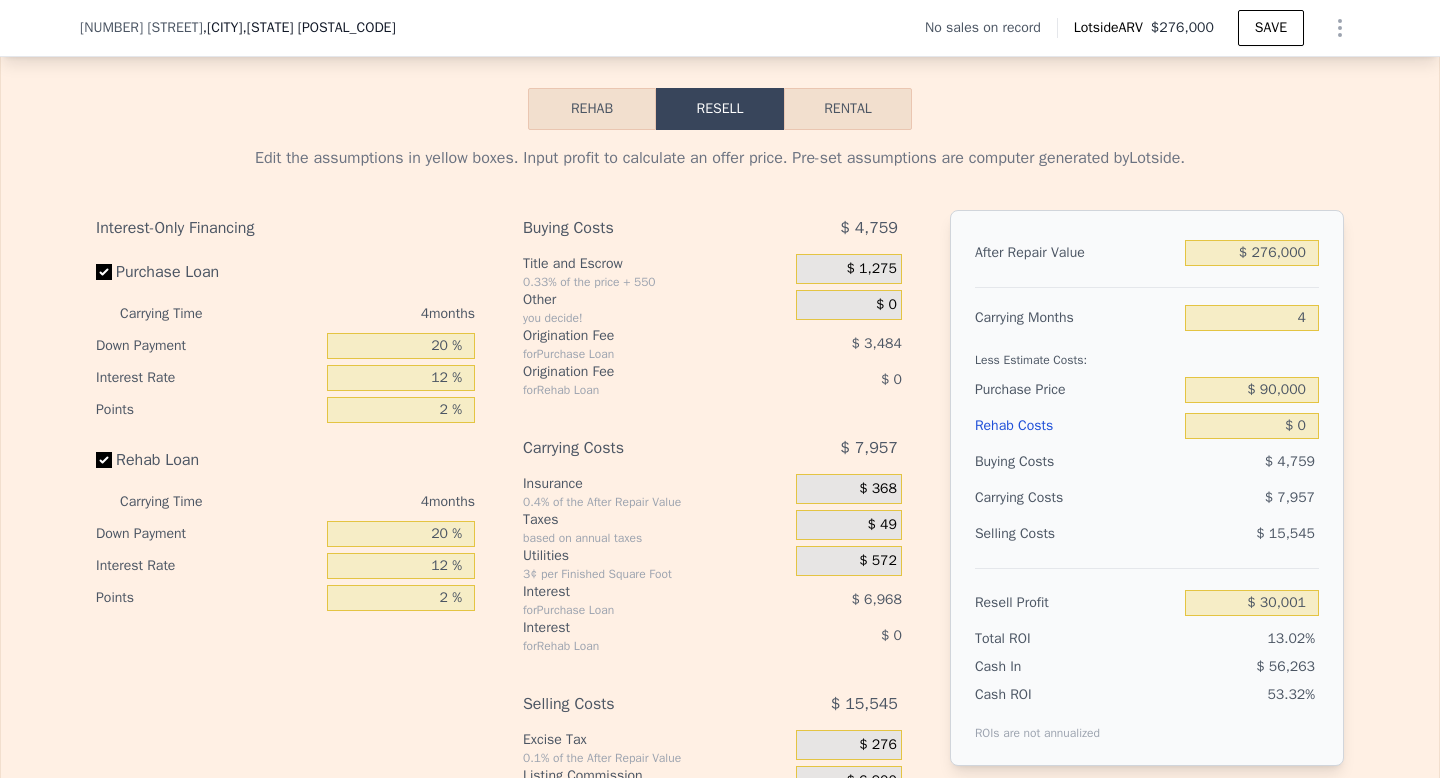 click on "$ 0" at bounding box center [849, 305] 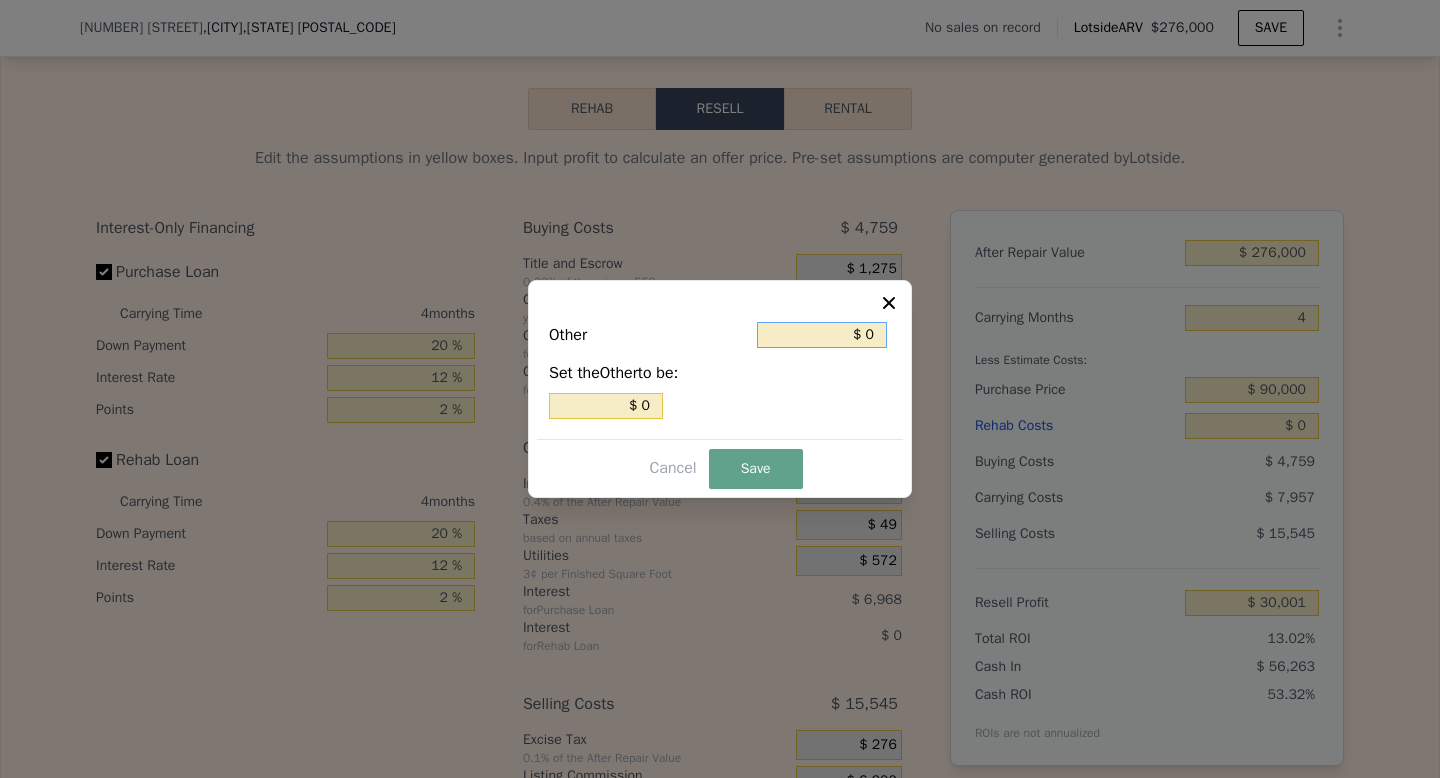 click on "$ 0" at bounding box center [822, 335] 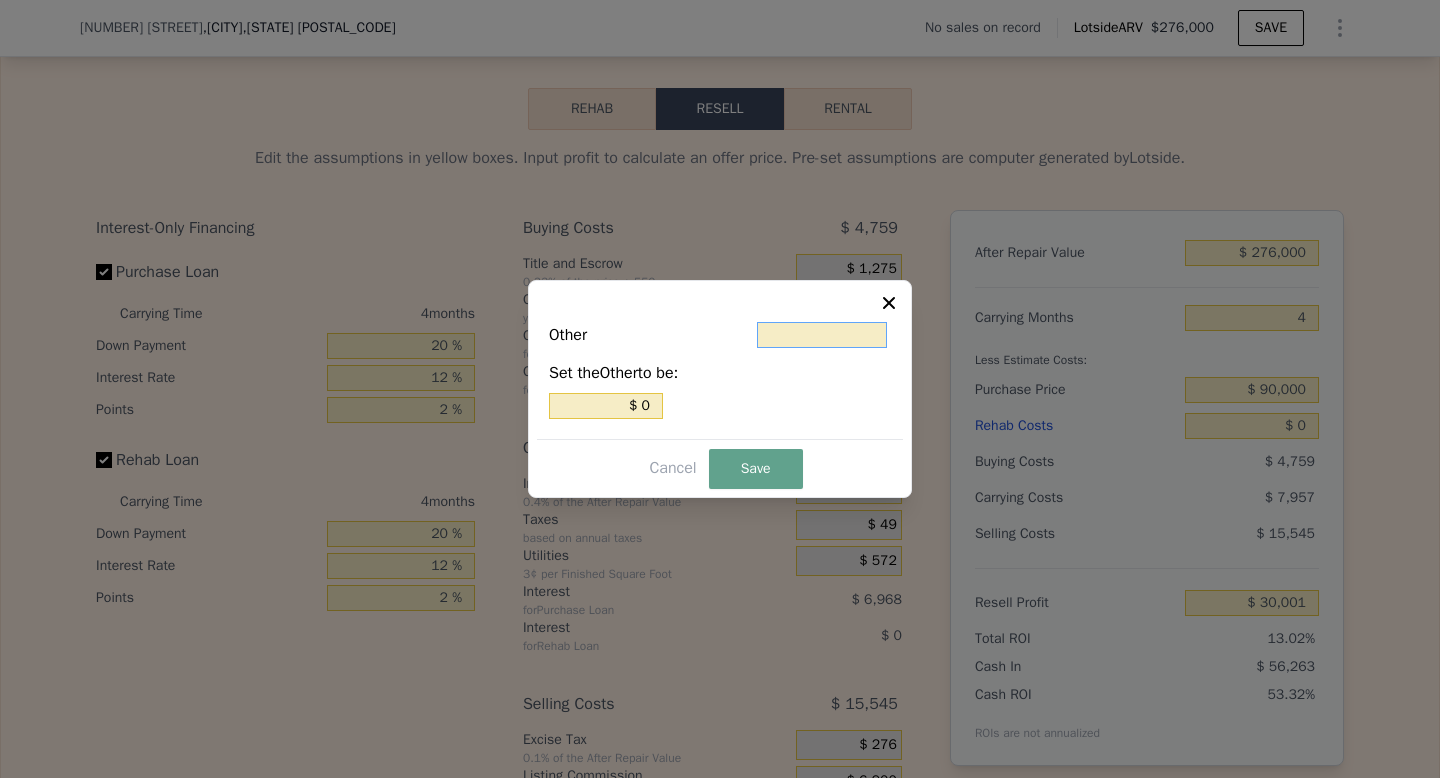 type on "$ 2" 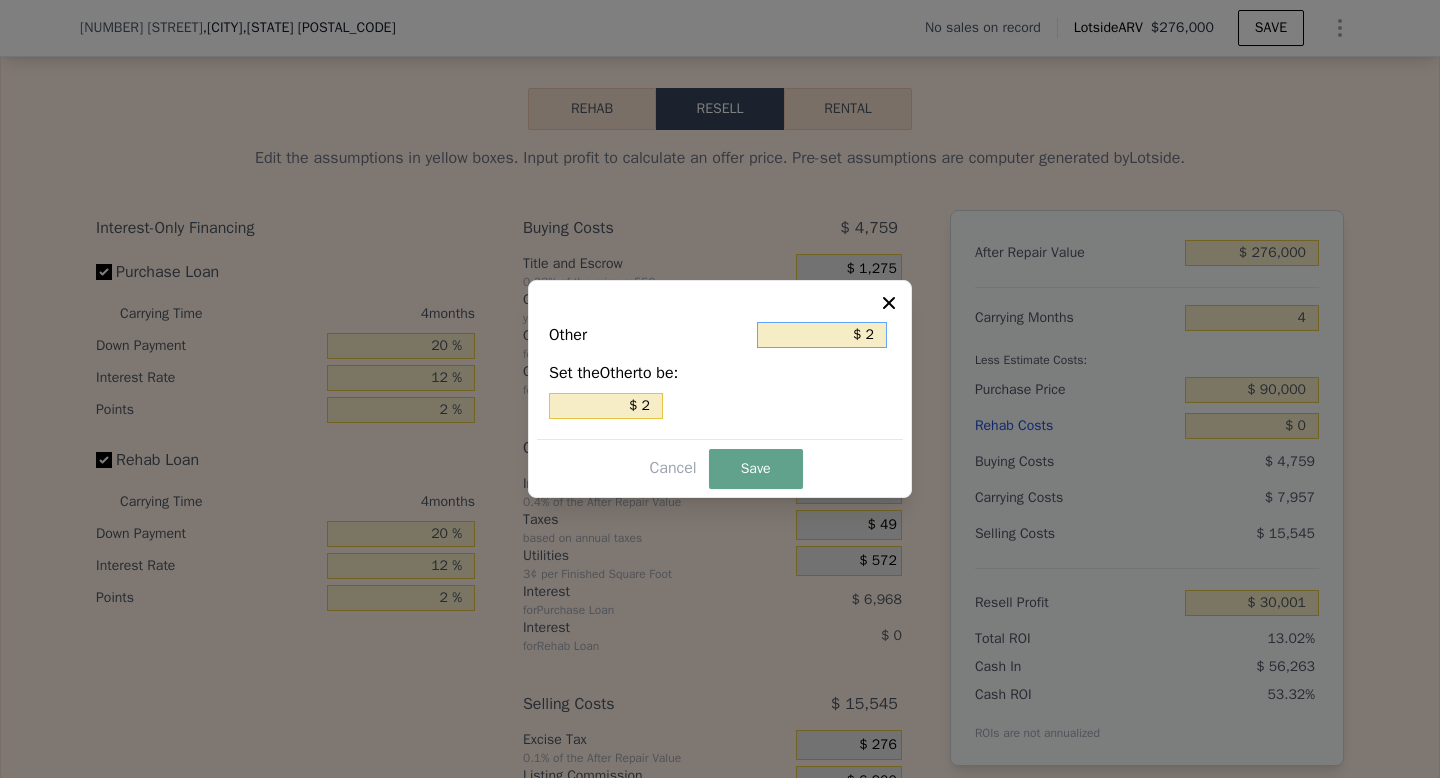 type on "$ 20" 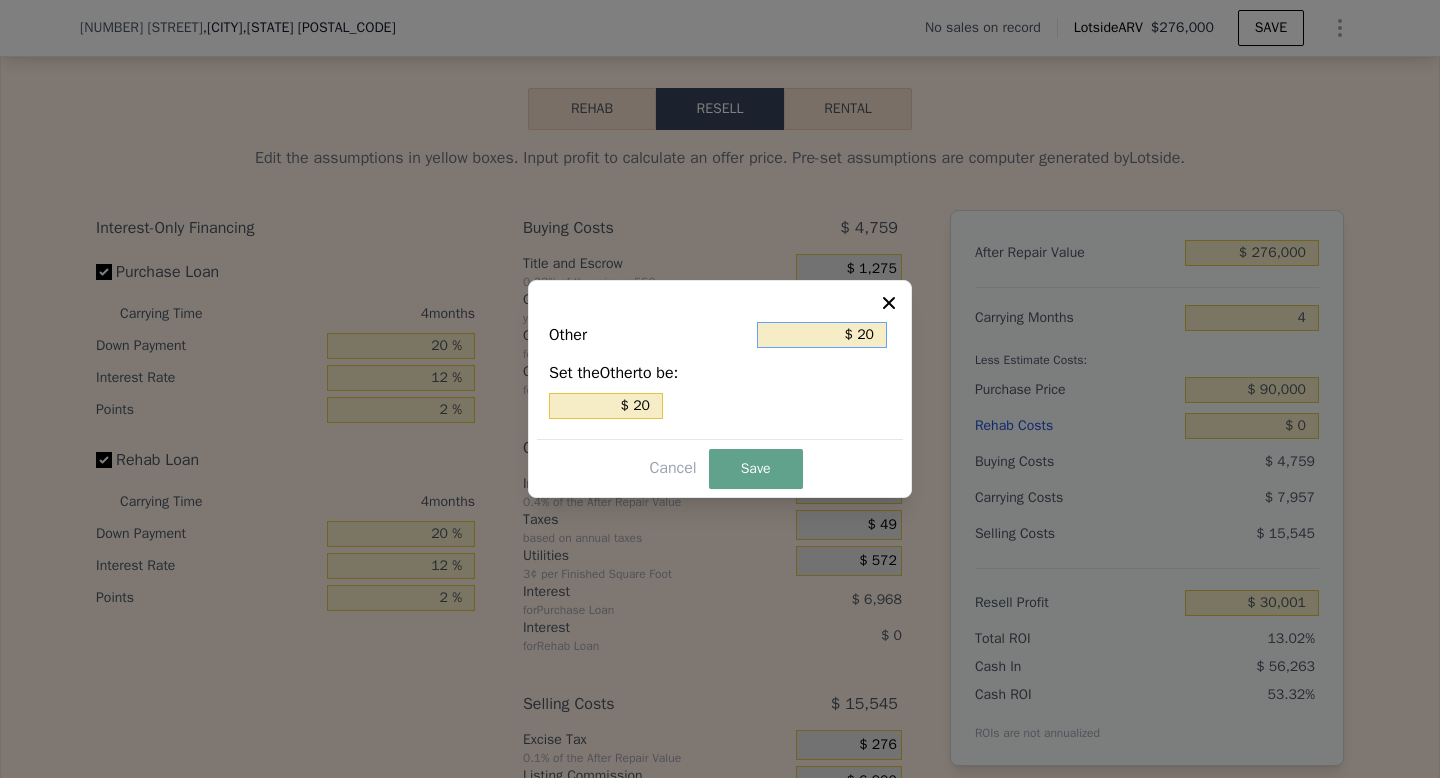 type on "$ 200" 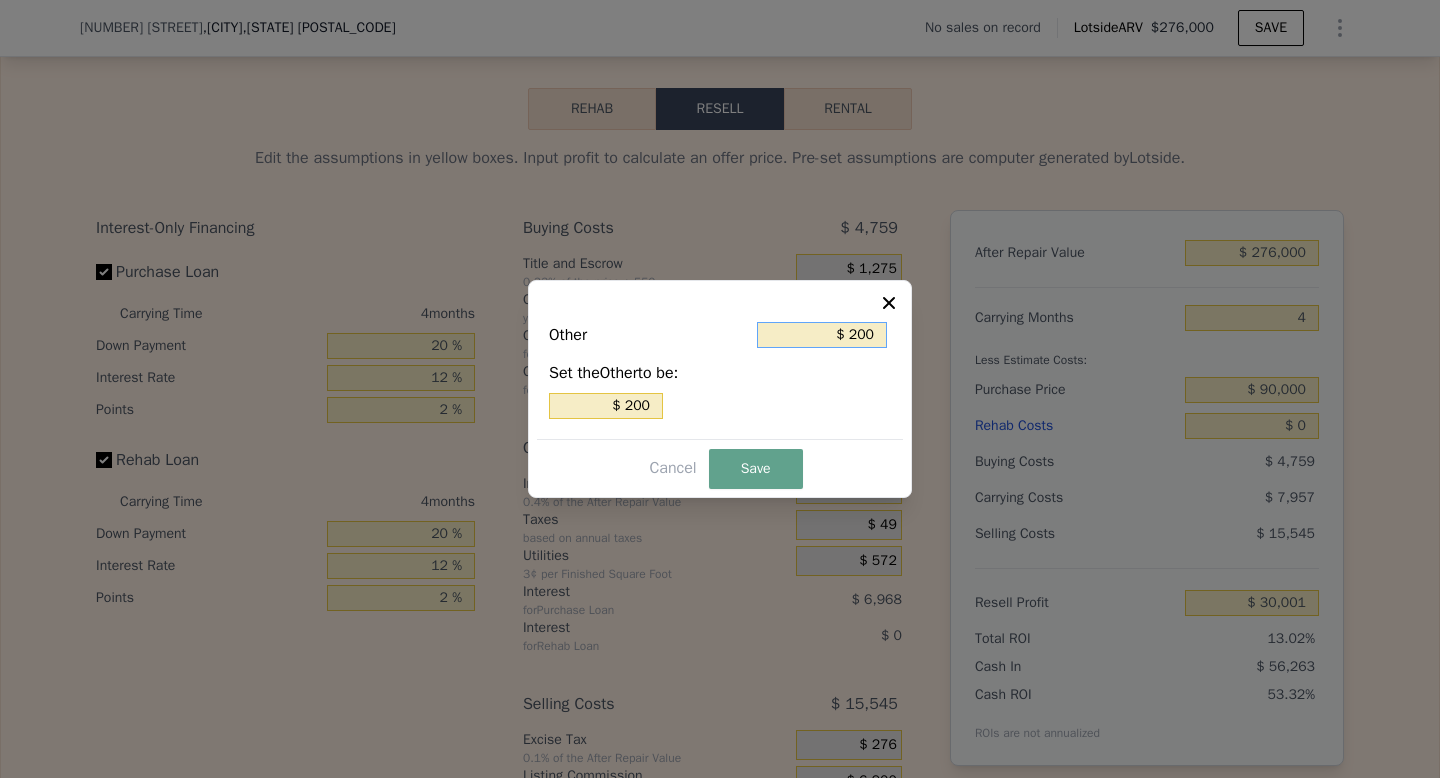 type on "$ 2,000" 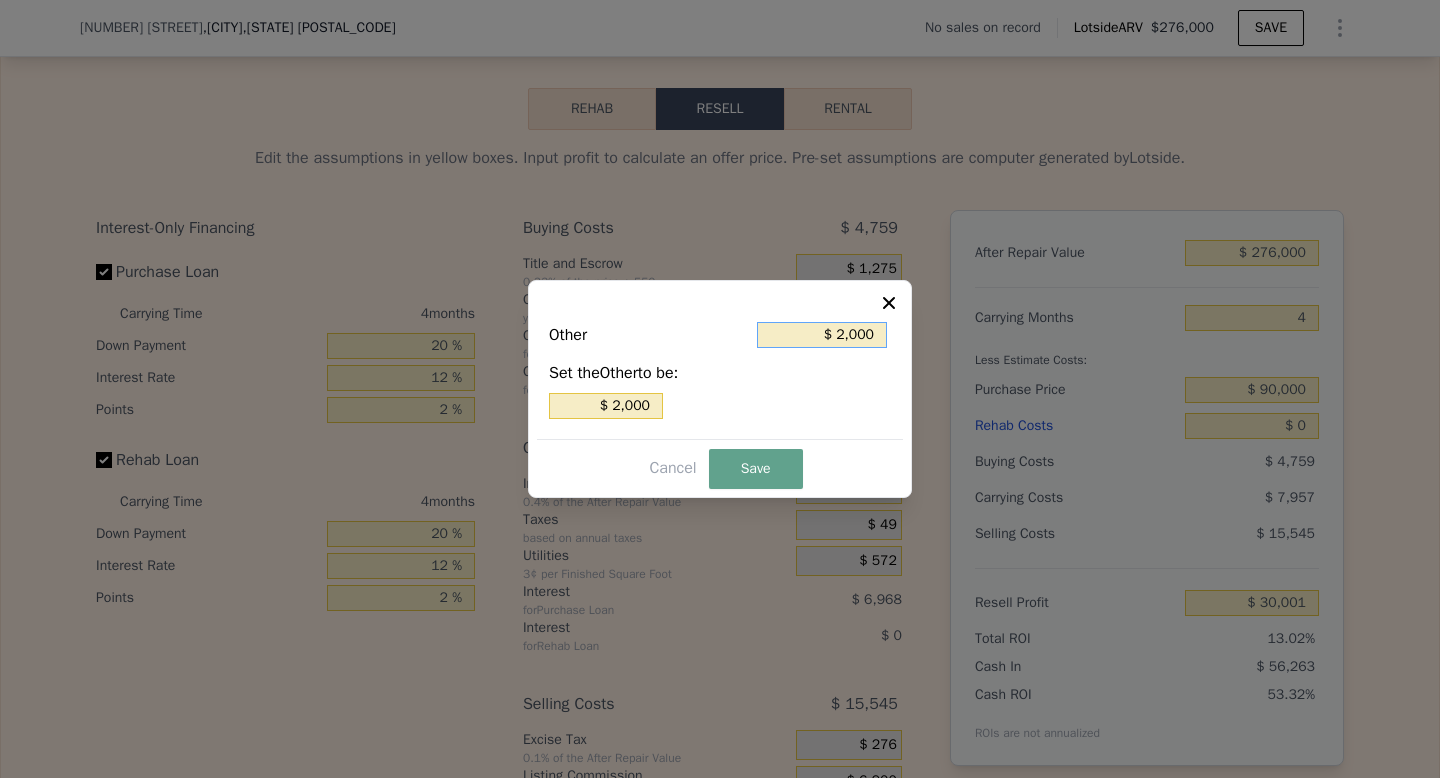 type on "$ 20,000" 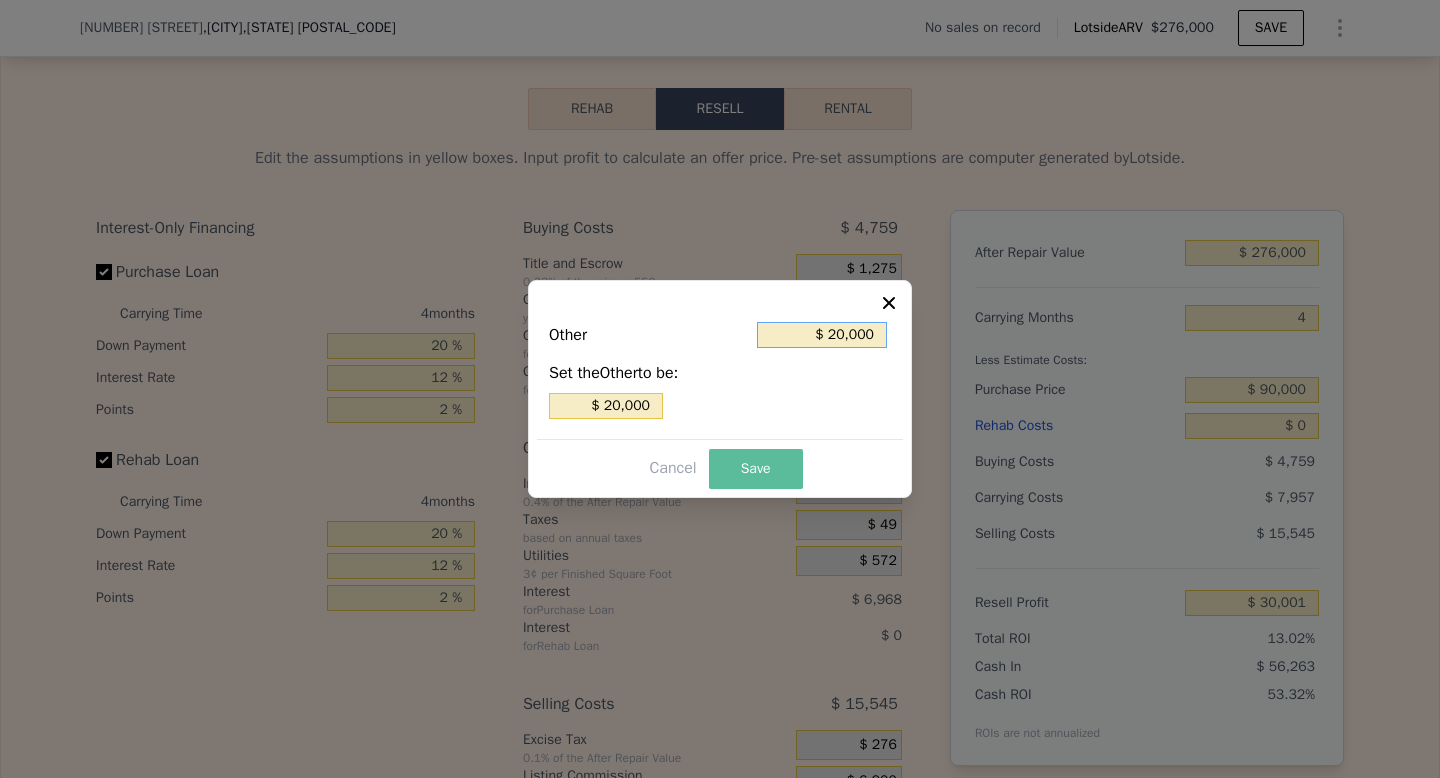 type on "$ 20,000" 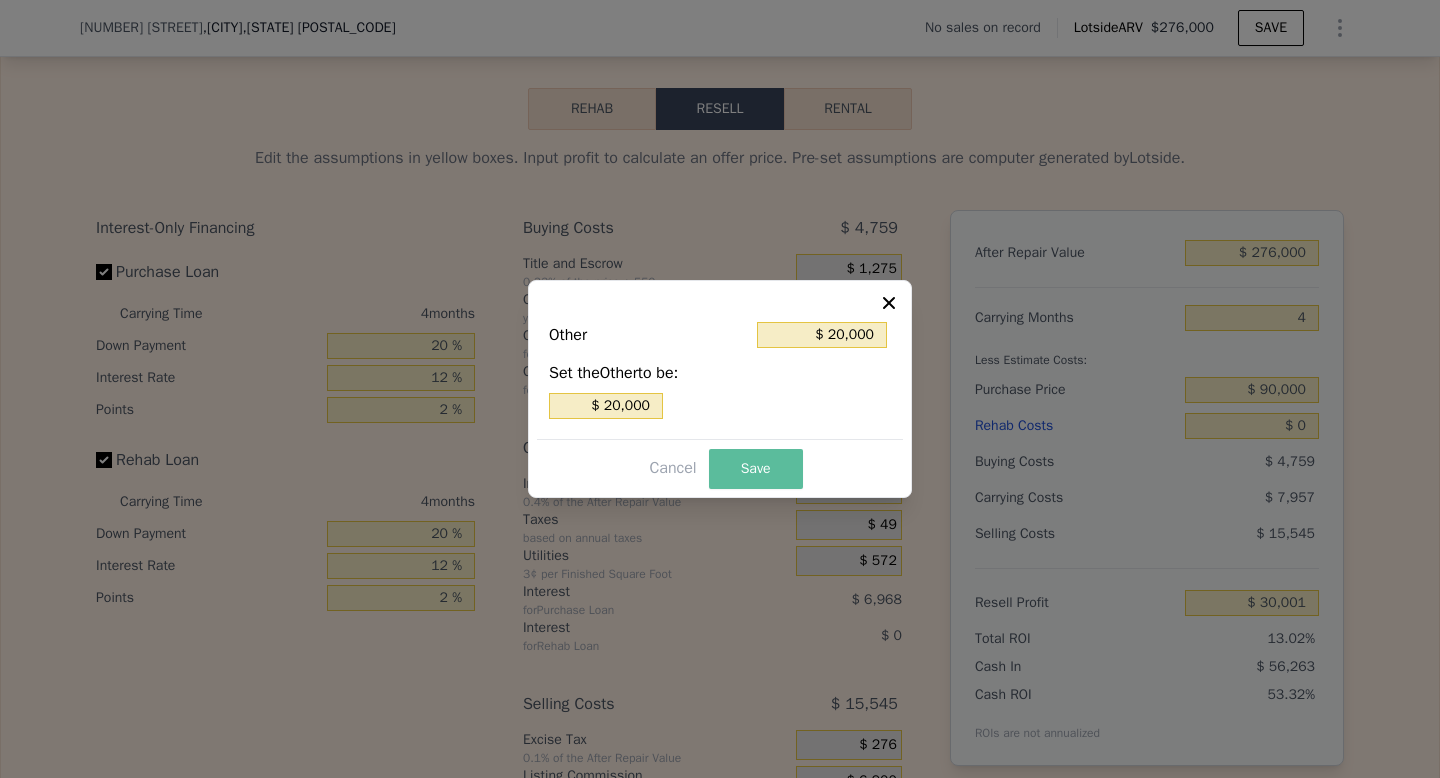 click on "Save" at bounding box center (756, 469) 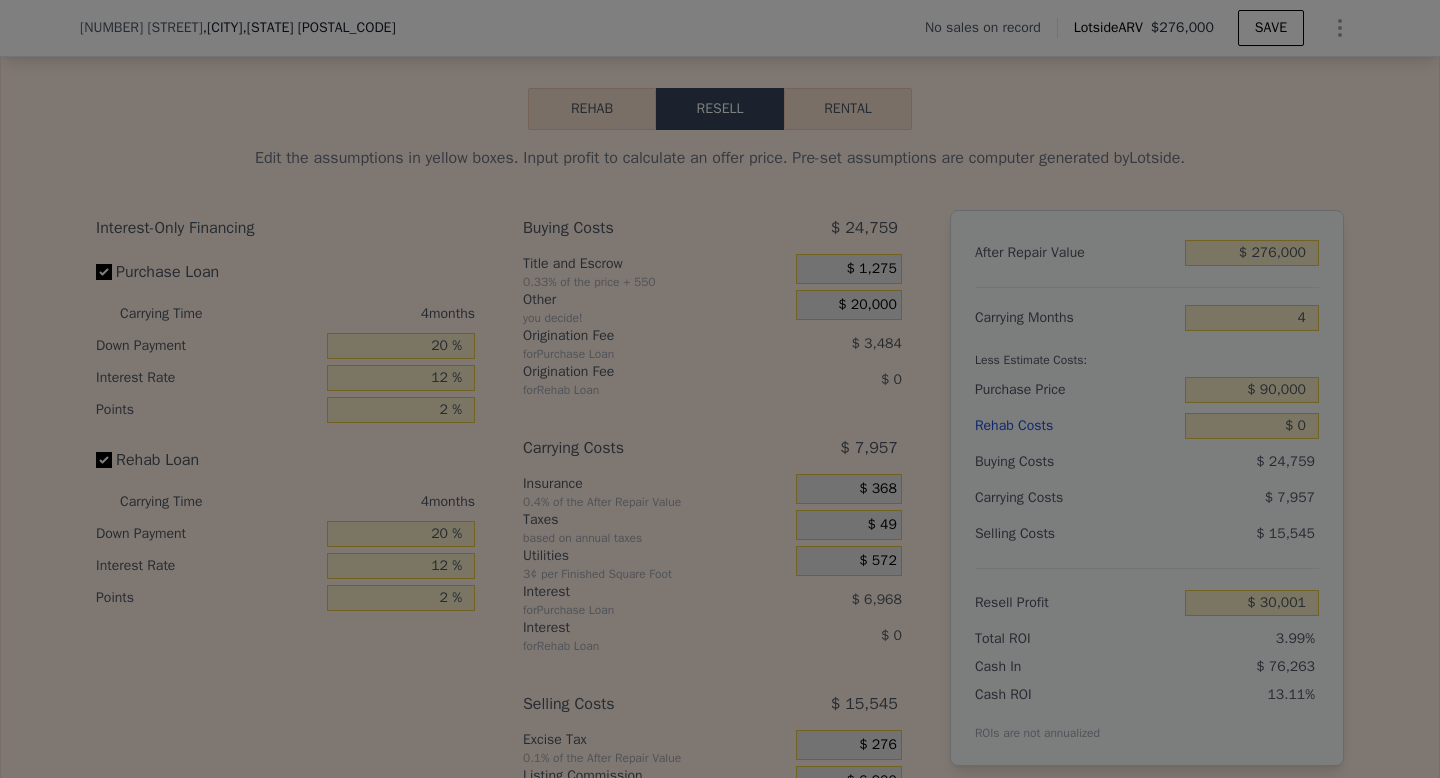 type on "$ 10,001" 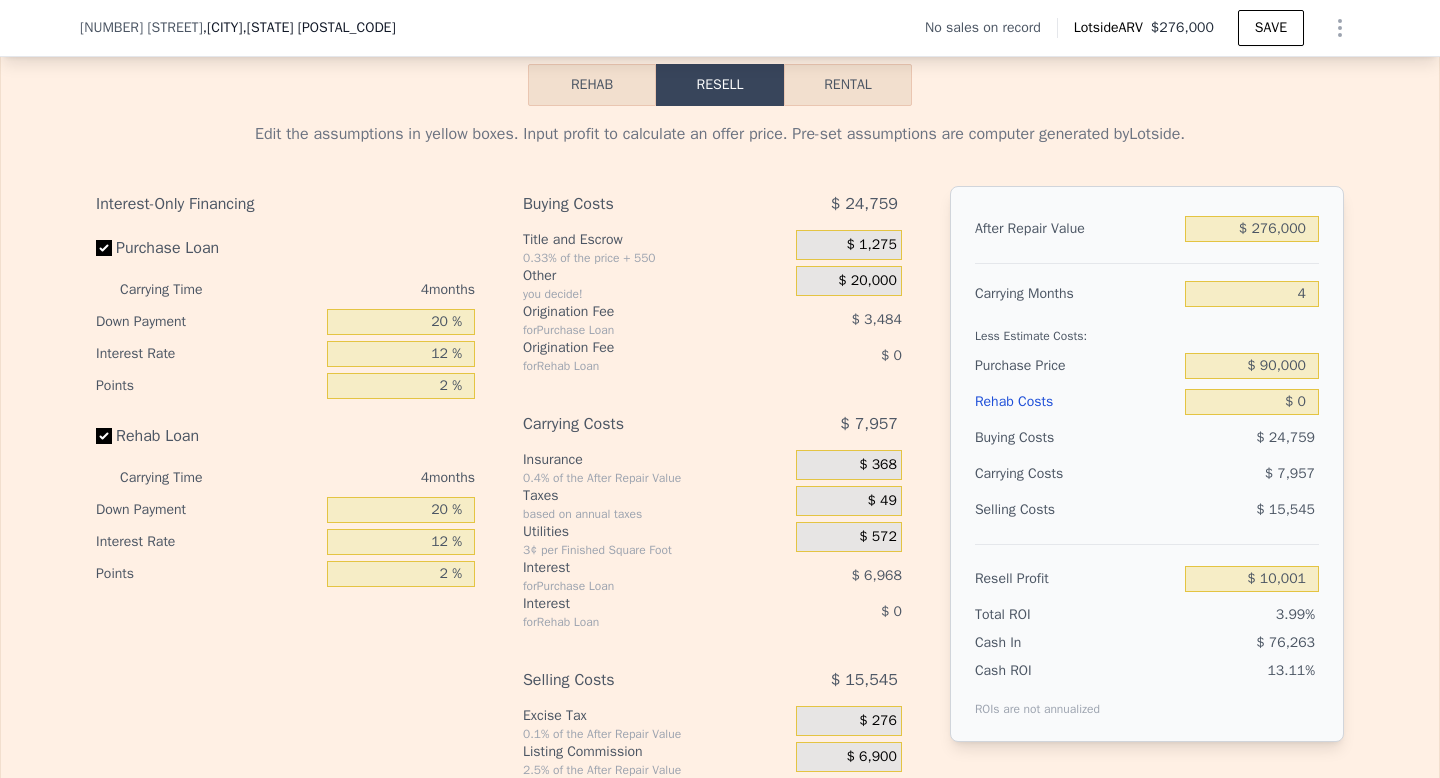 scroll, scrollTop: 2762, scrollLeft: 0, axis: vertical 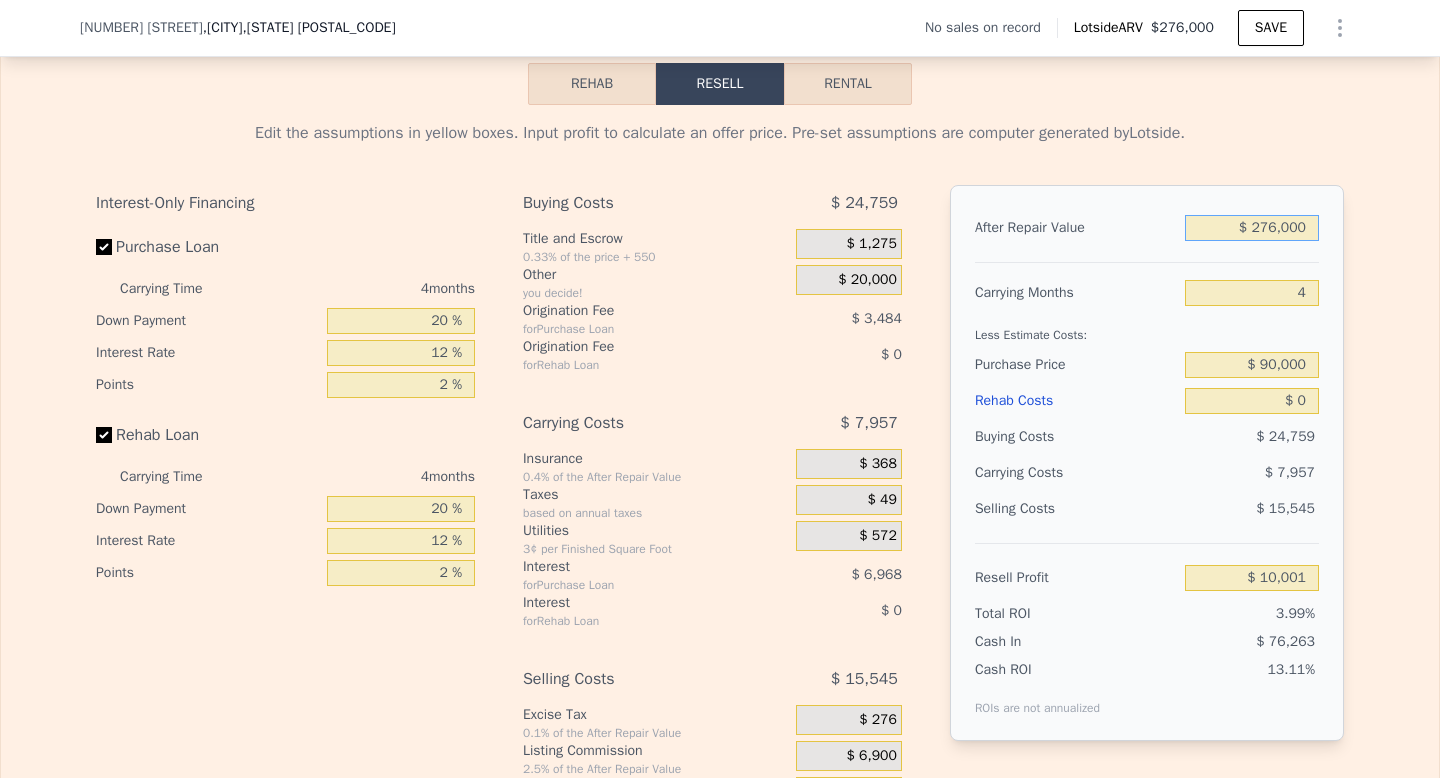 click on "$ 276,000" at bounding box center [1252, 228] 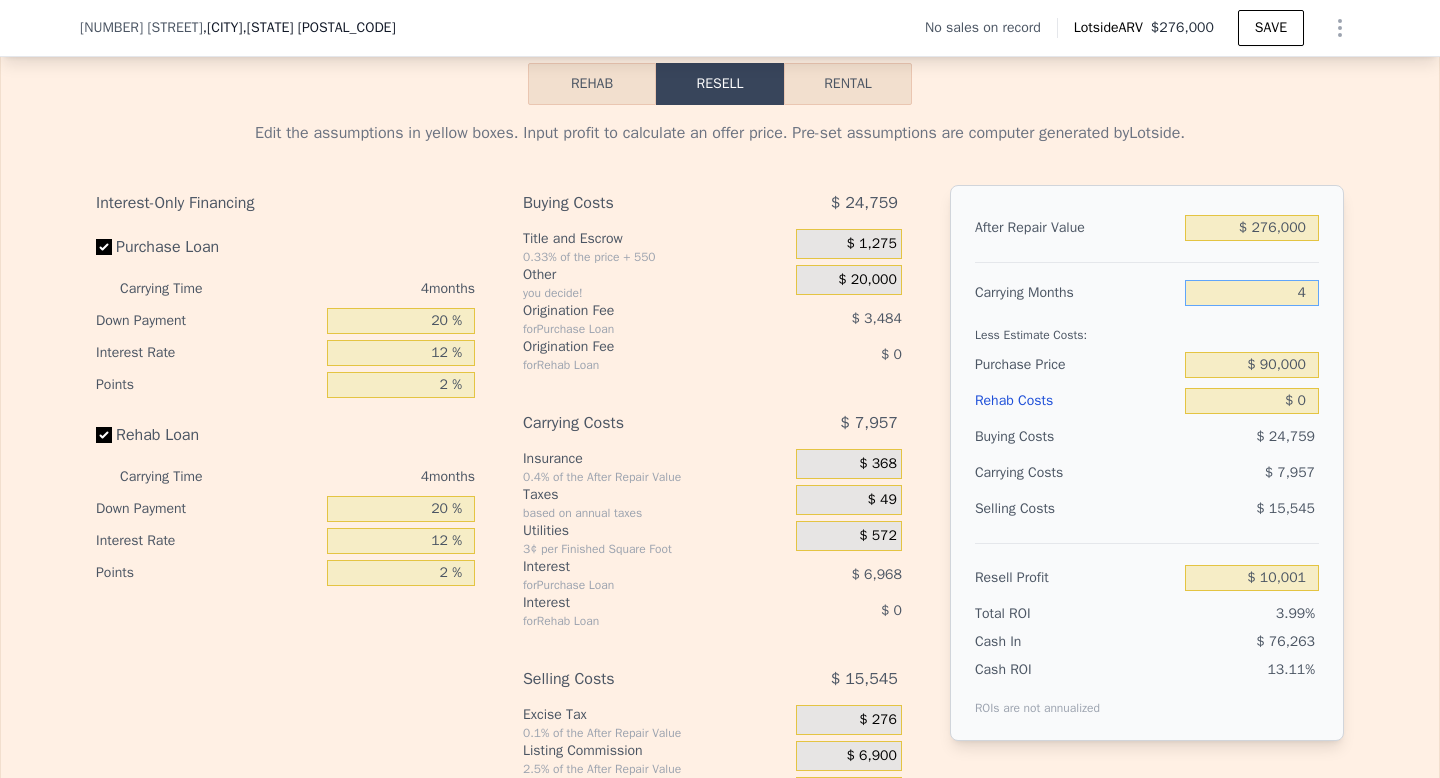 click on "4" at bounding box center (1252, 293) 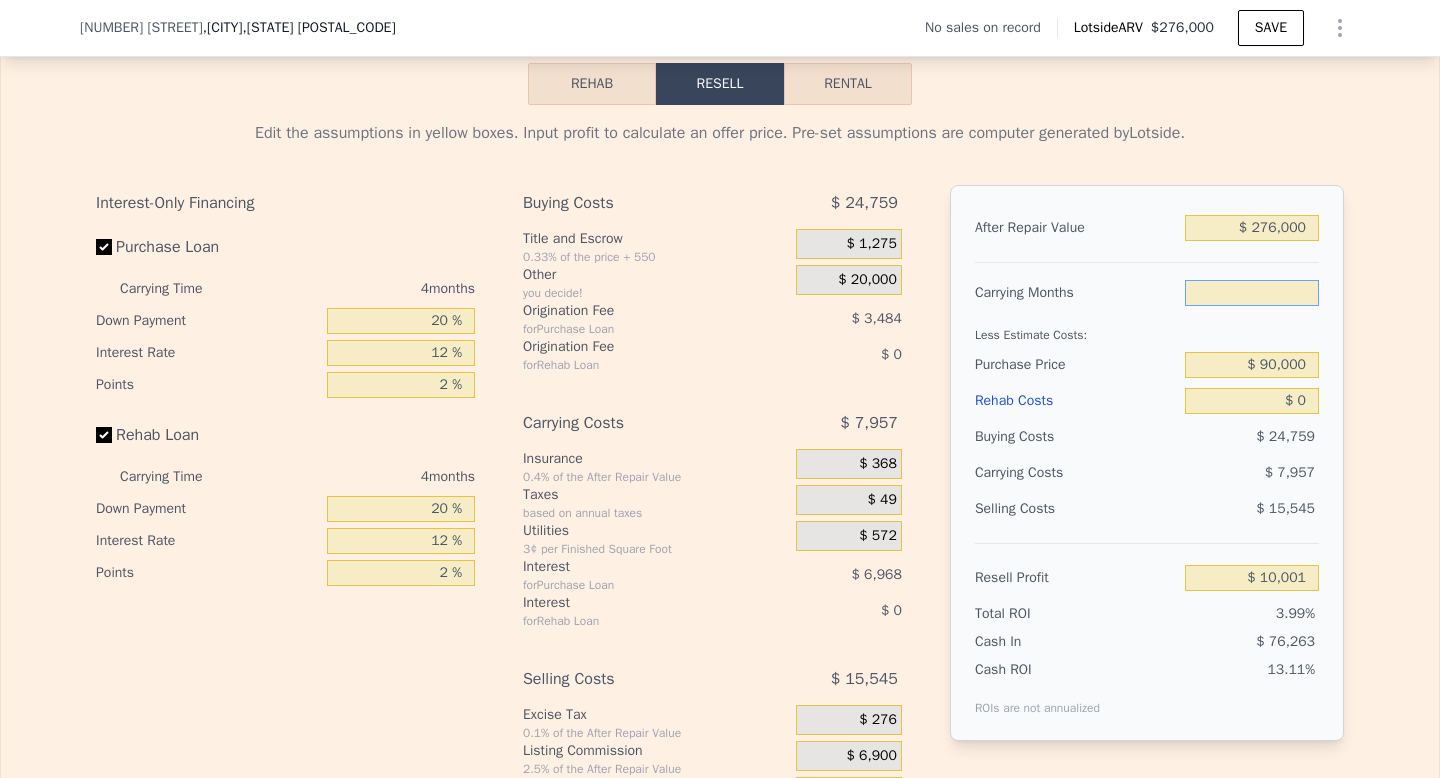 type on "6" 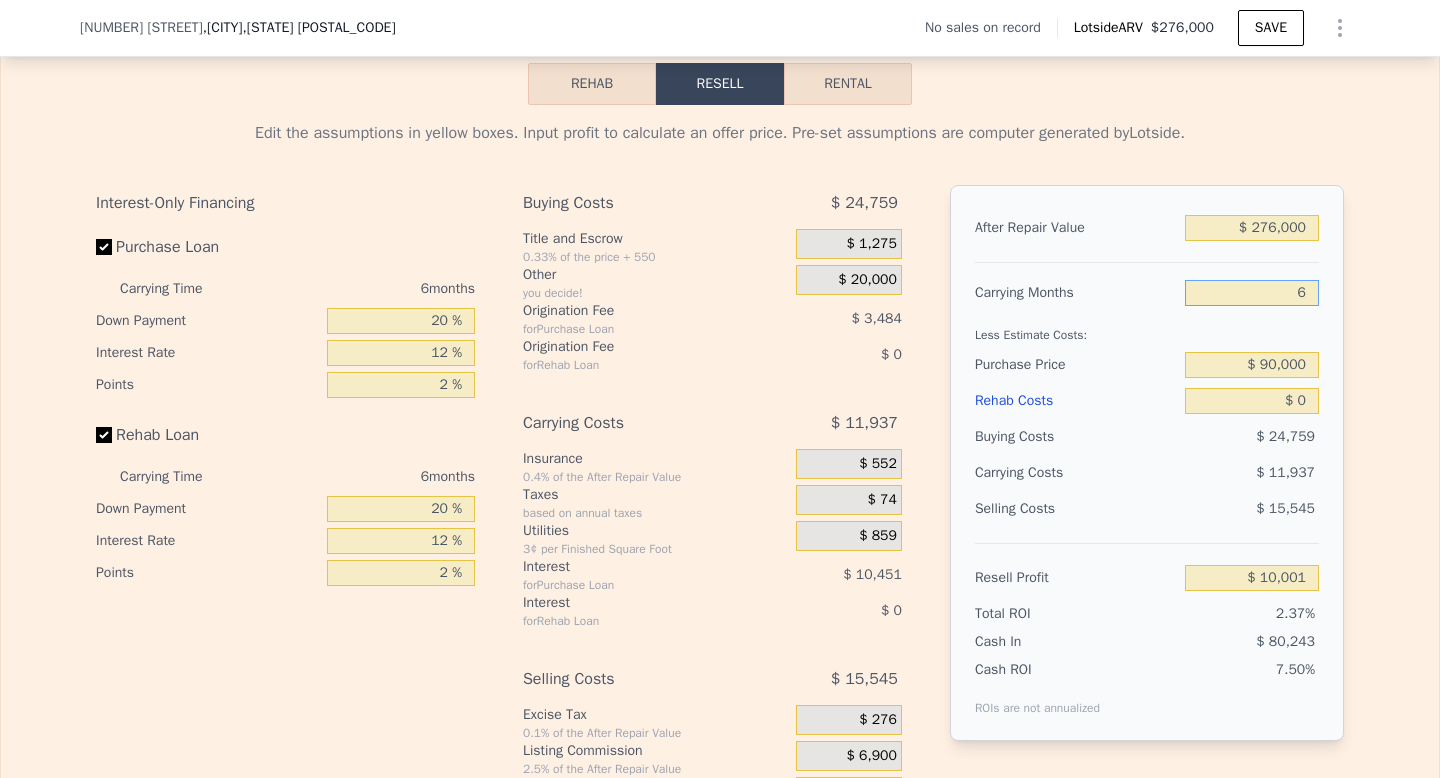 type on "$ 6,021" 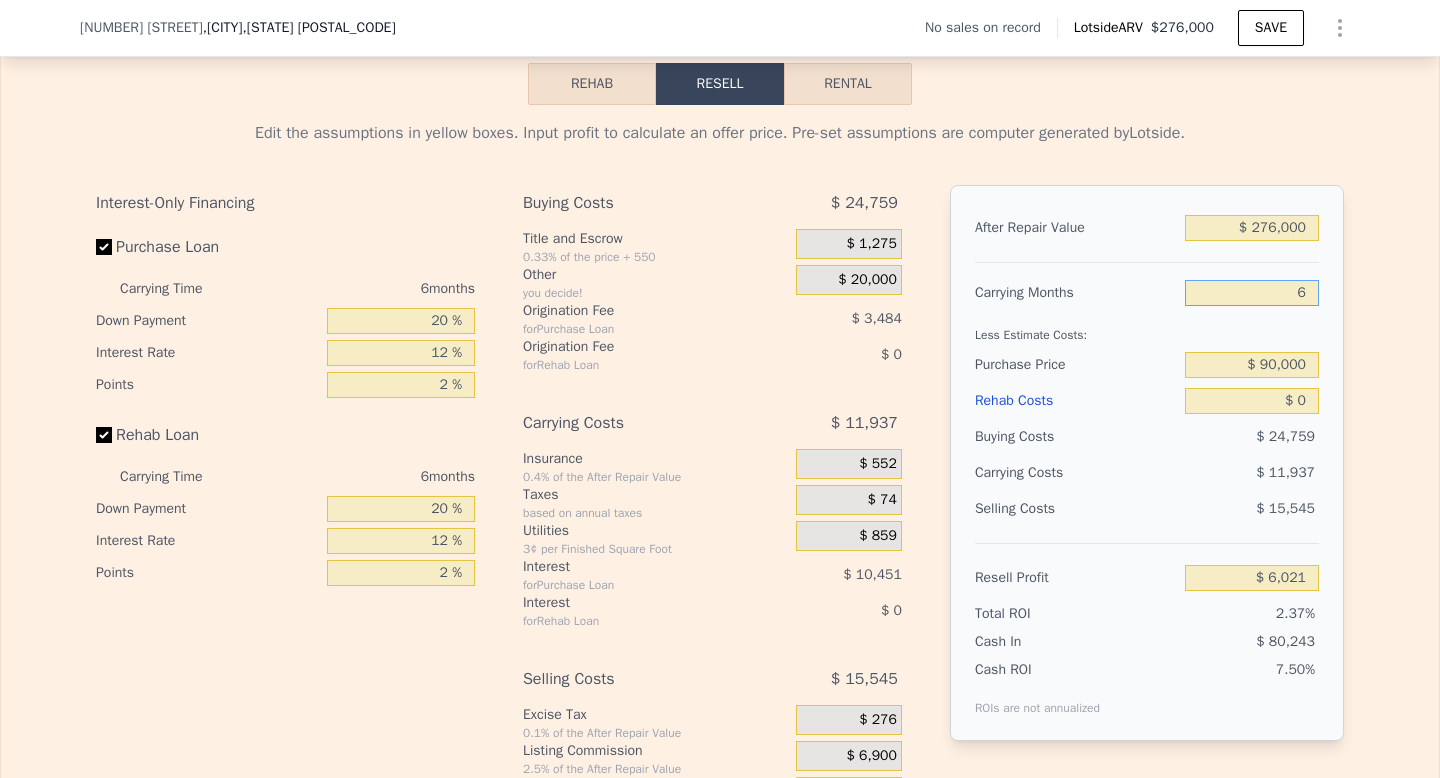 type on "6" 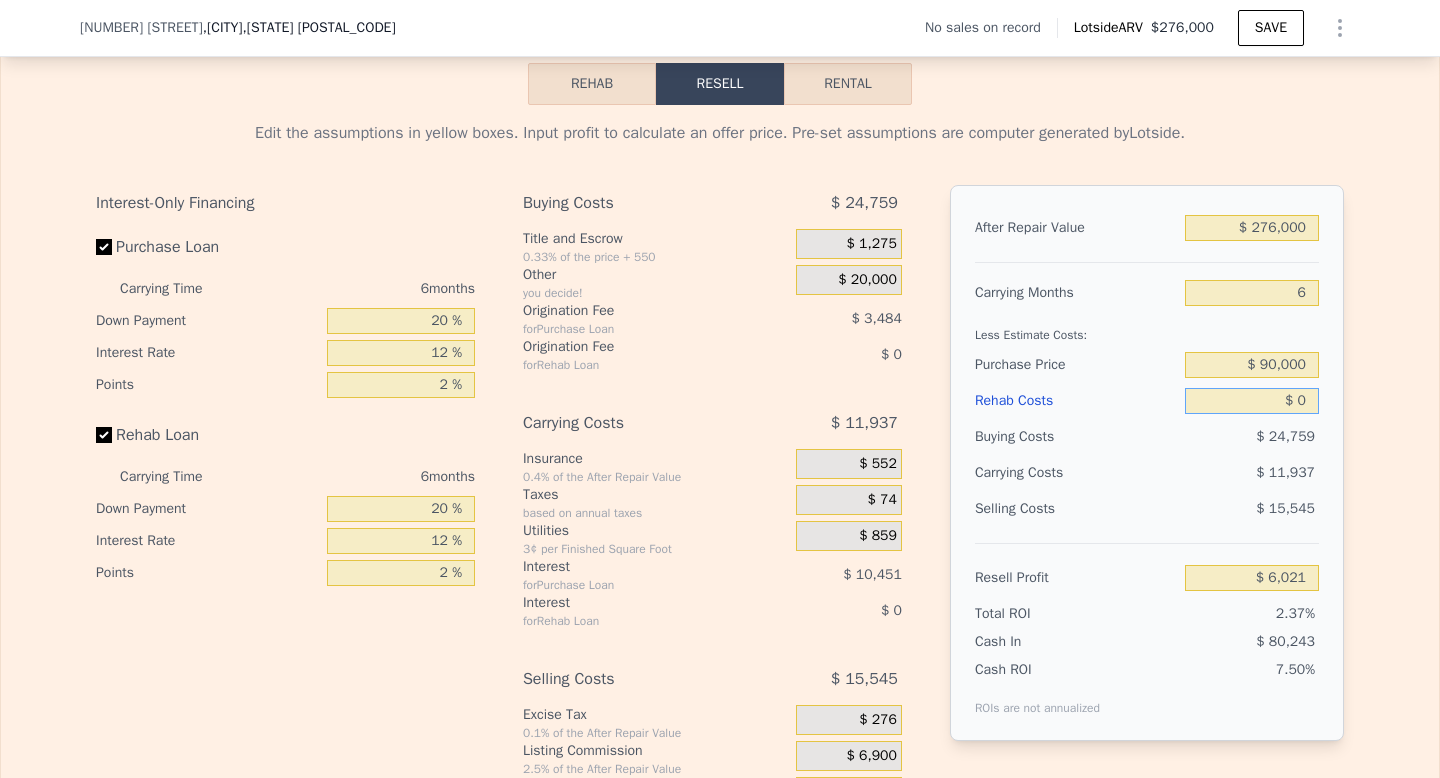 click on "$ 0" at bounding box center (1252, 401) 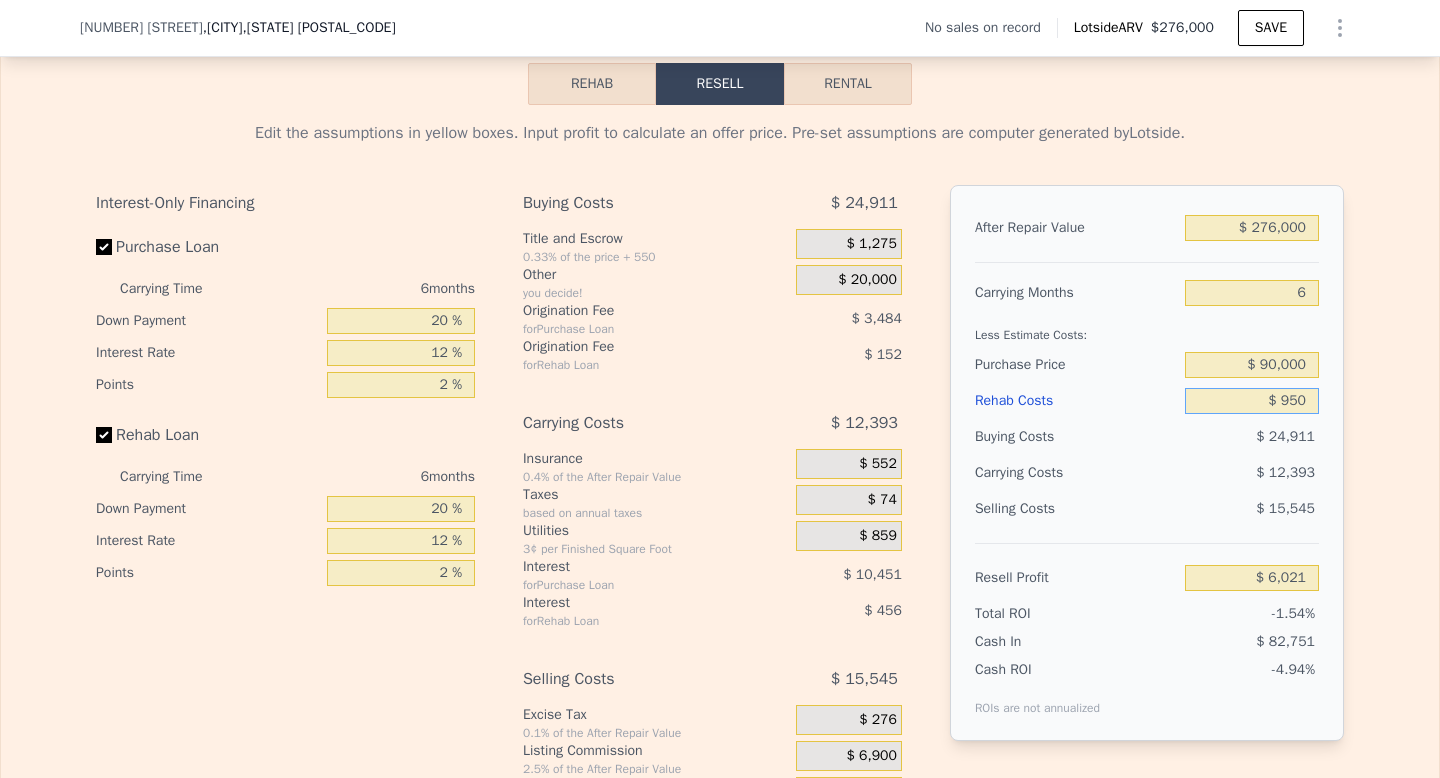 type on "$ 9,500" 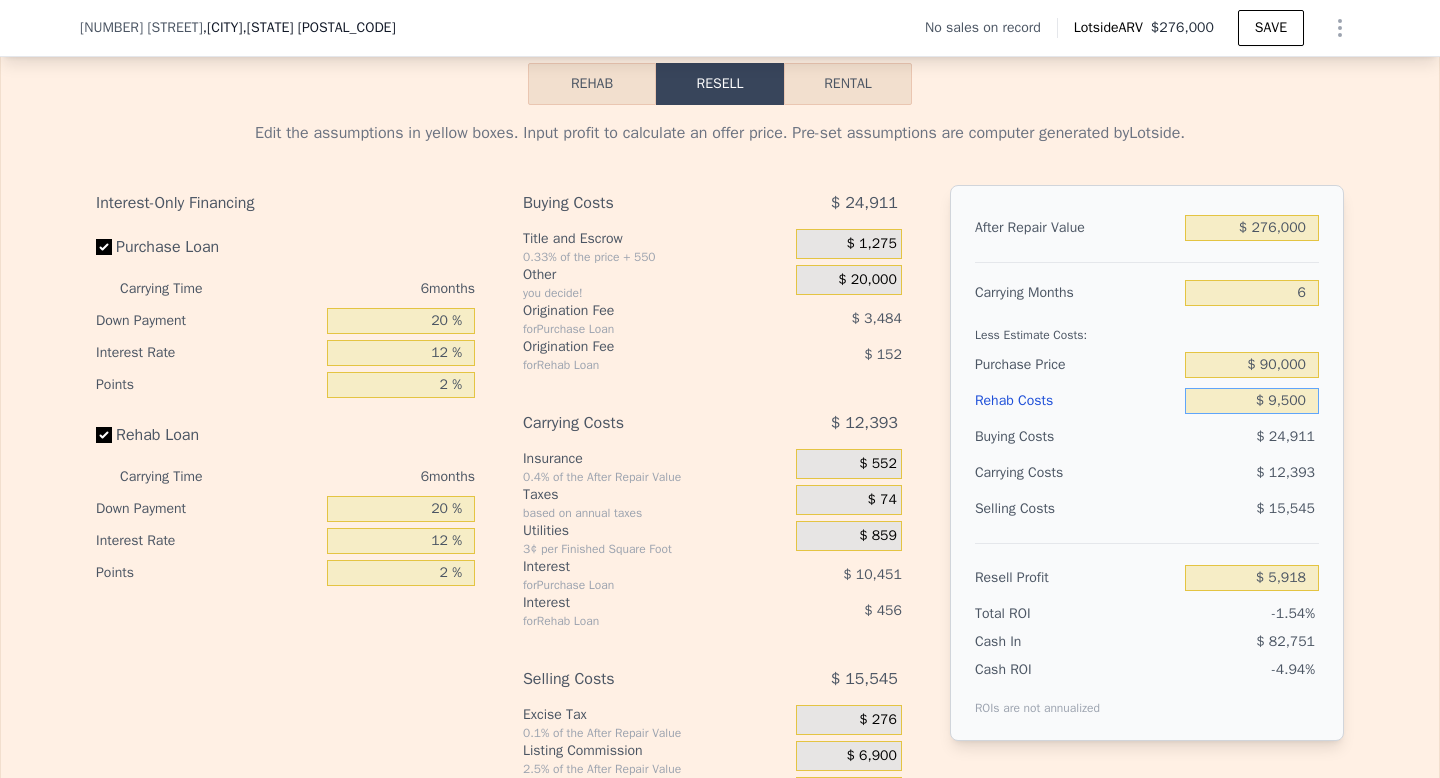 type on "$ 95,000" 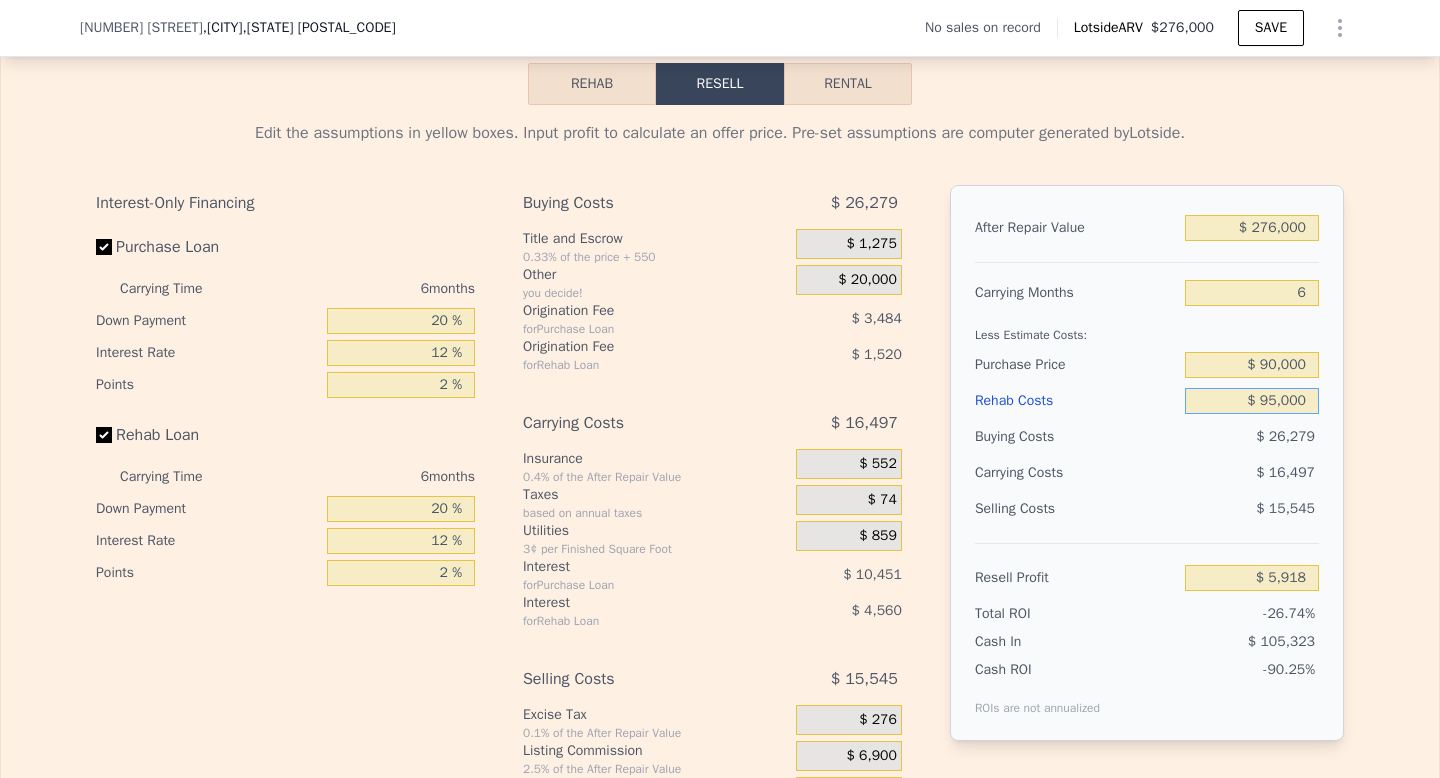 type on "-$ 95,059" 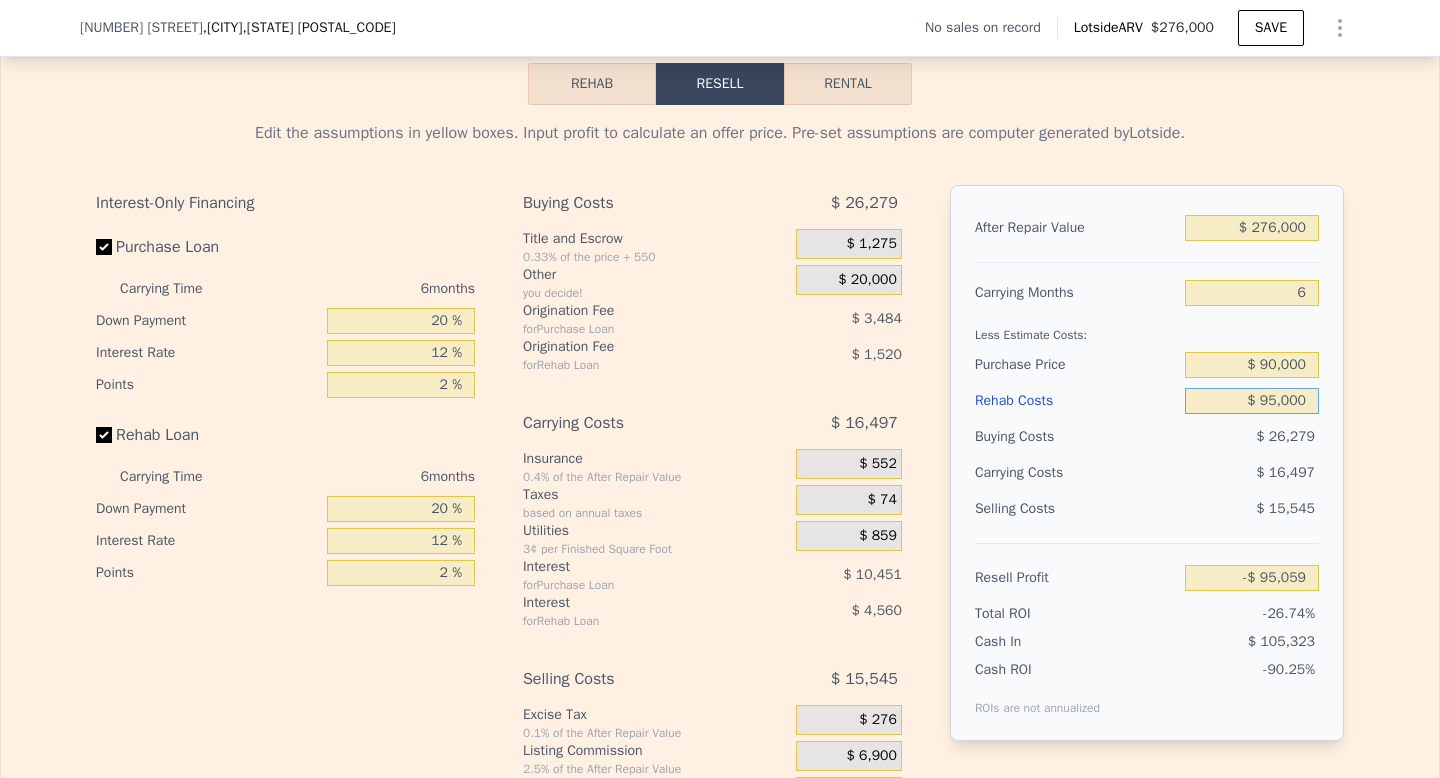 type on "$ 95,000" 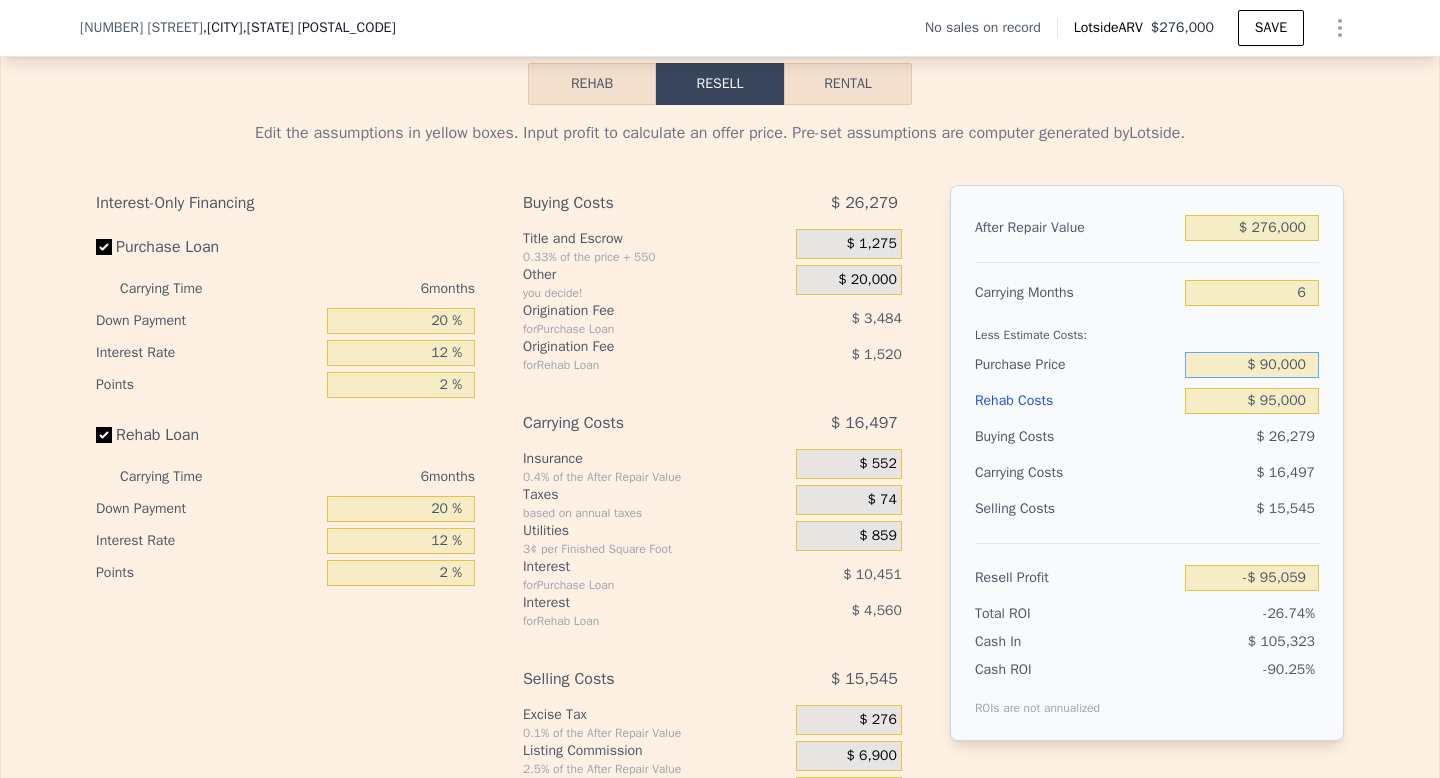 drag, startPoint x: 1309, startPoint y: 386, endPoint x: 1237, endPoint y: 386, distance: 72 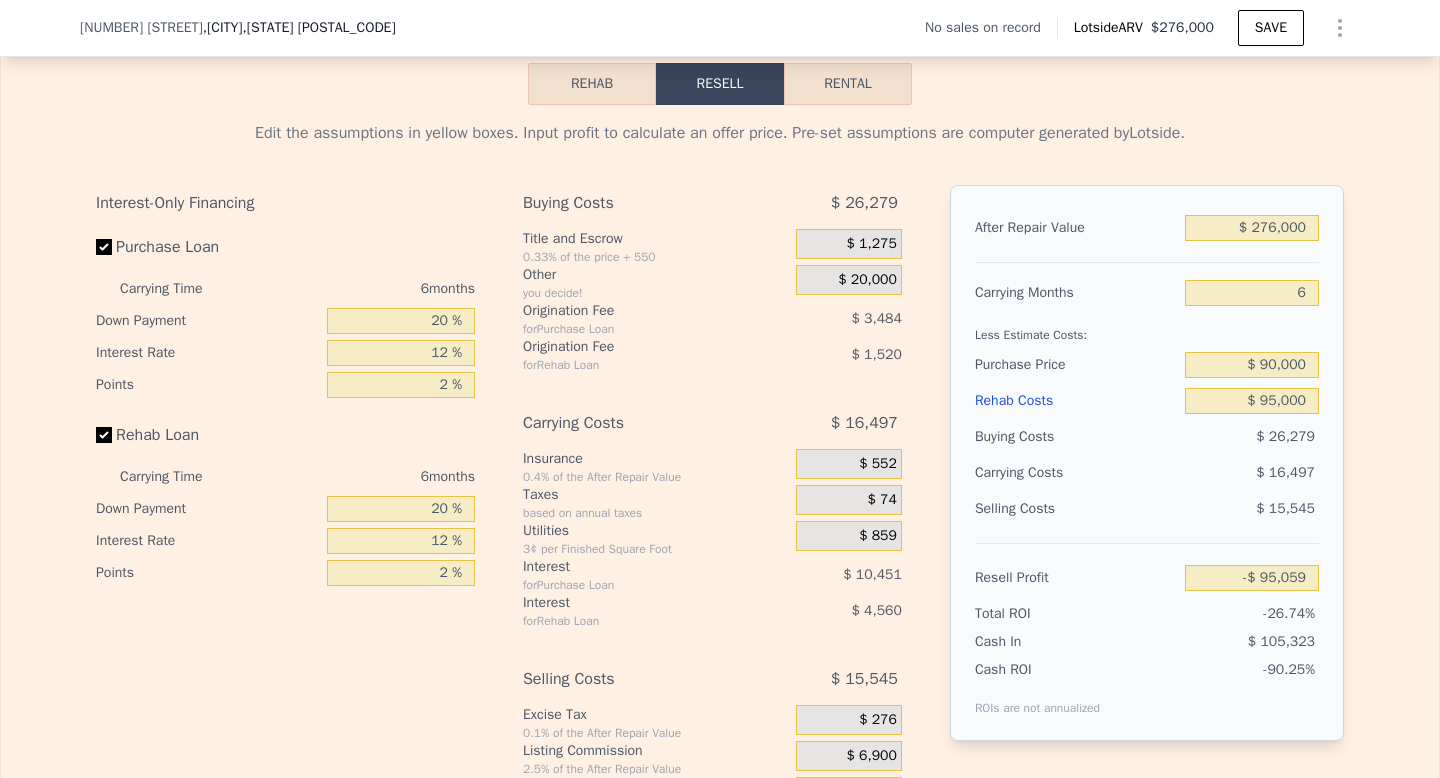 click on "Selling Costs" at bounding box center (1076, 509) 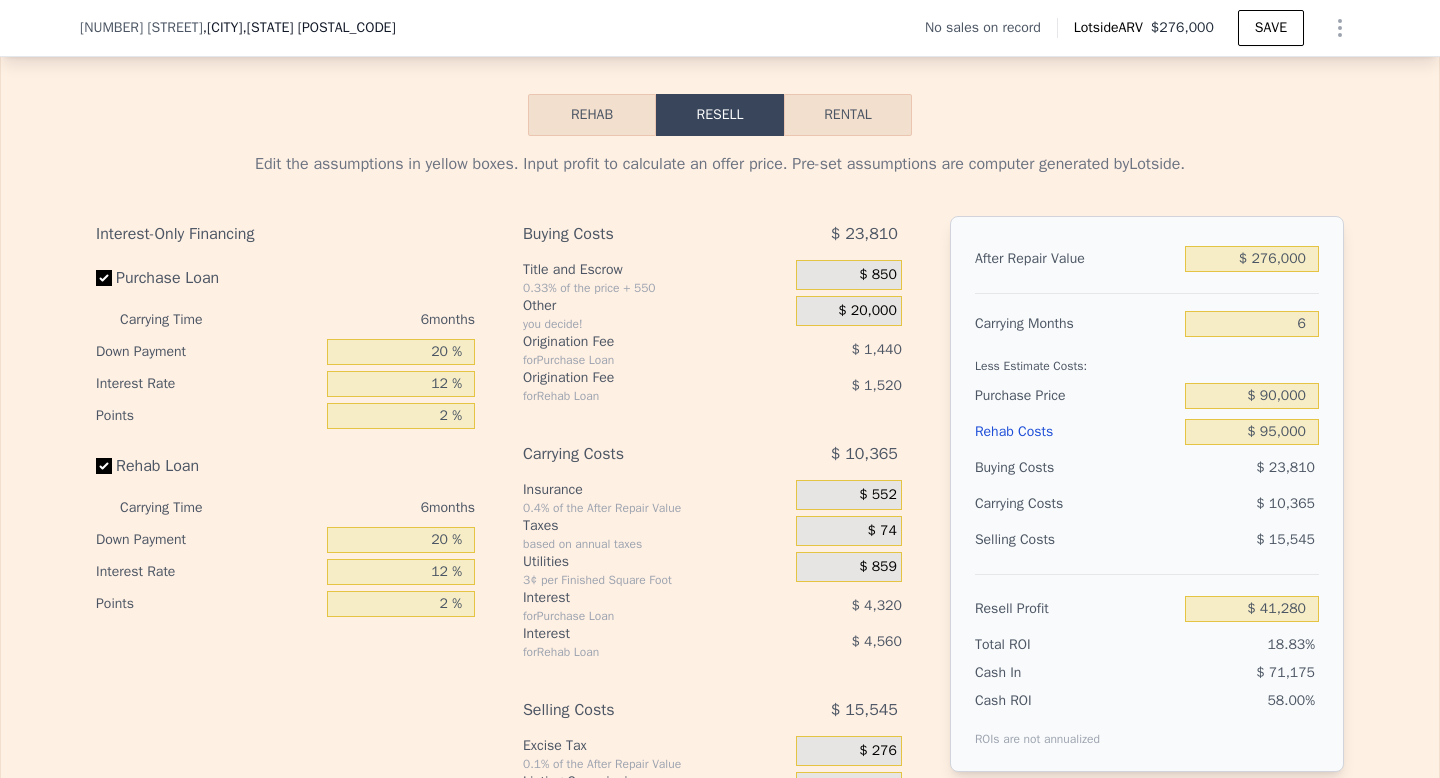 scroll, scrollTop: 2727, scrollLeft: 0, axis: vertical 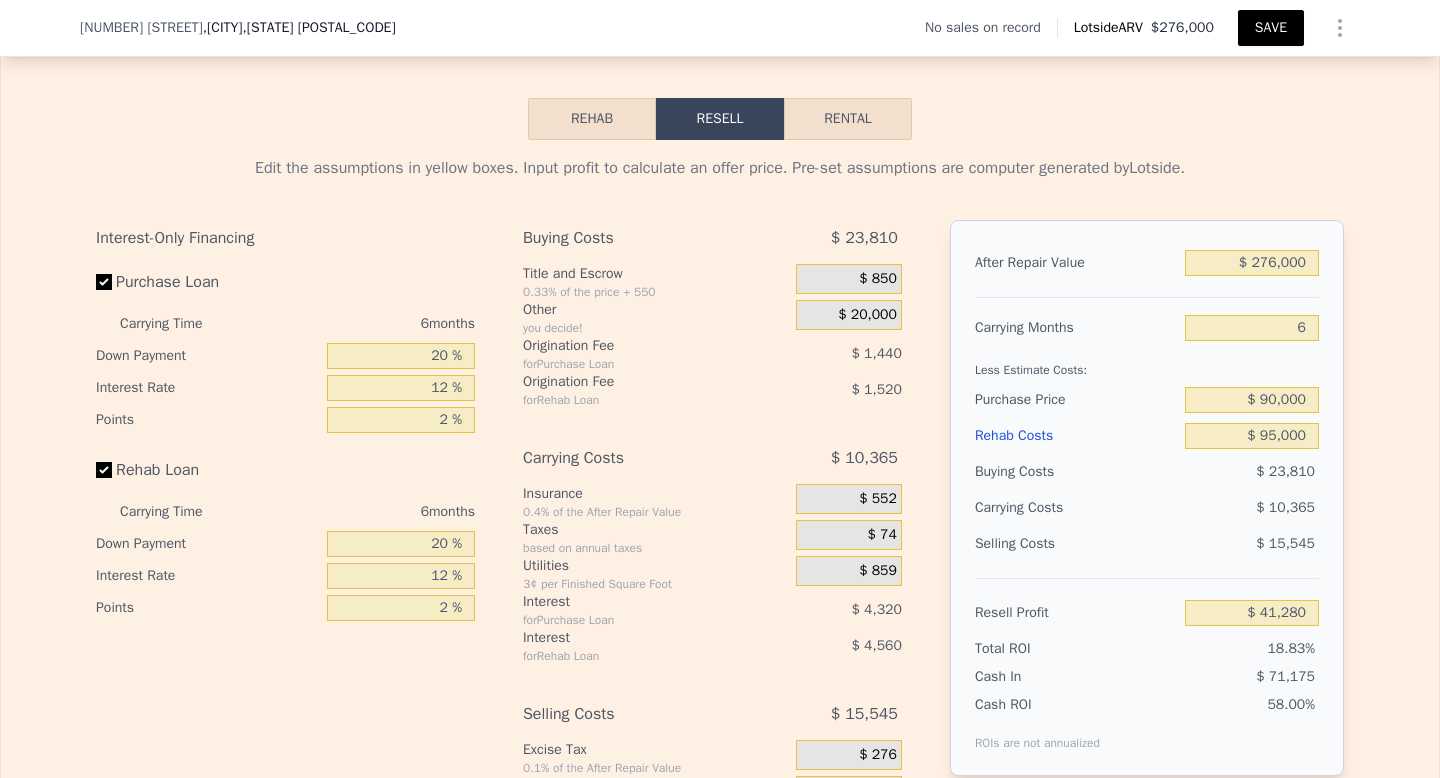 click on "SAVE" at bounding box center (1271, 28) 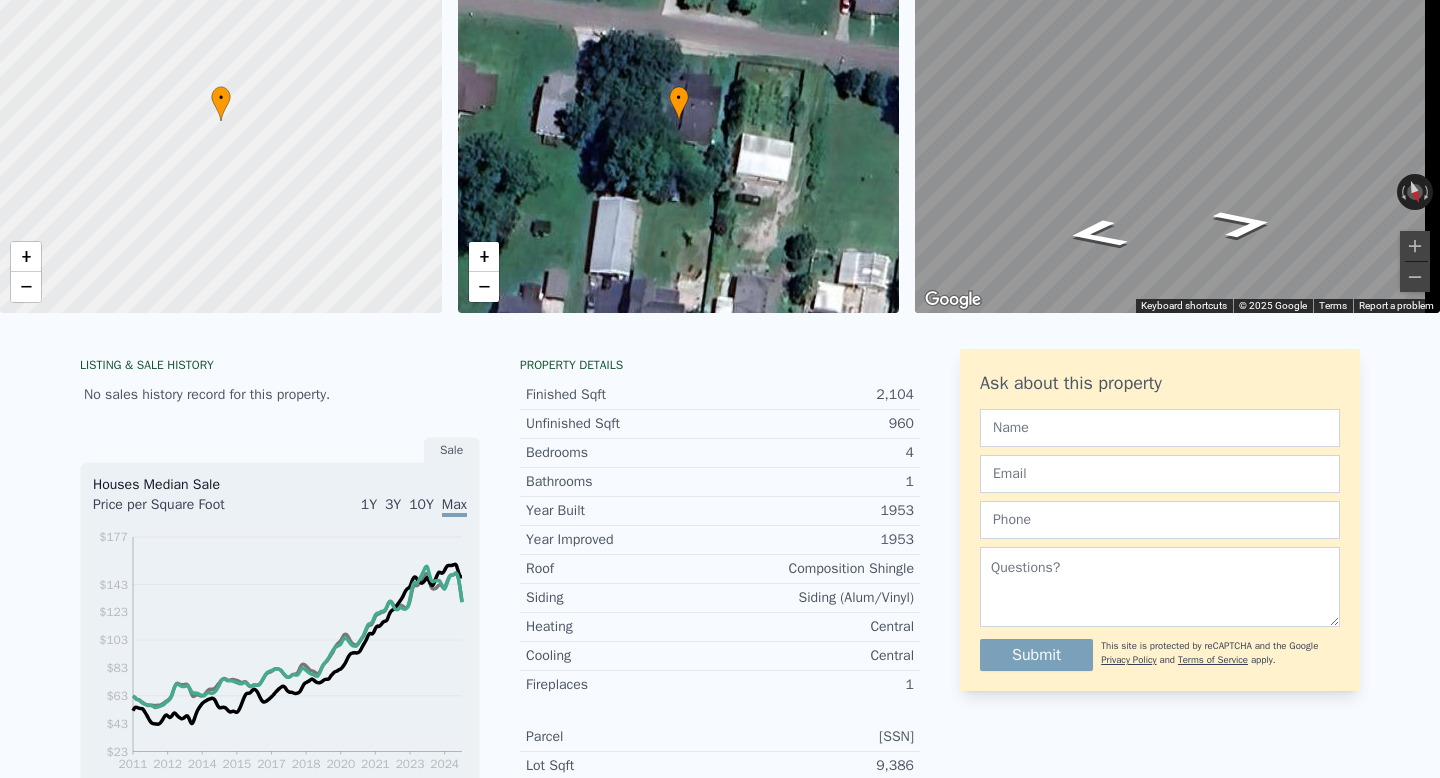 scroll, scrollTop: 0, scrollLeft: 0, axis: both 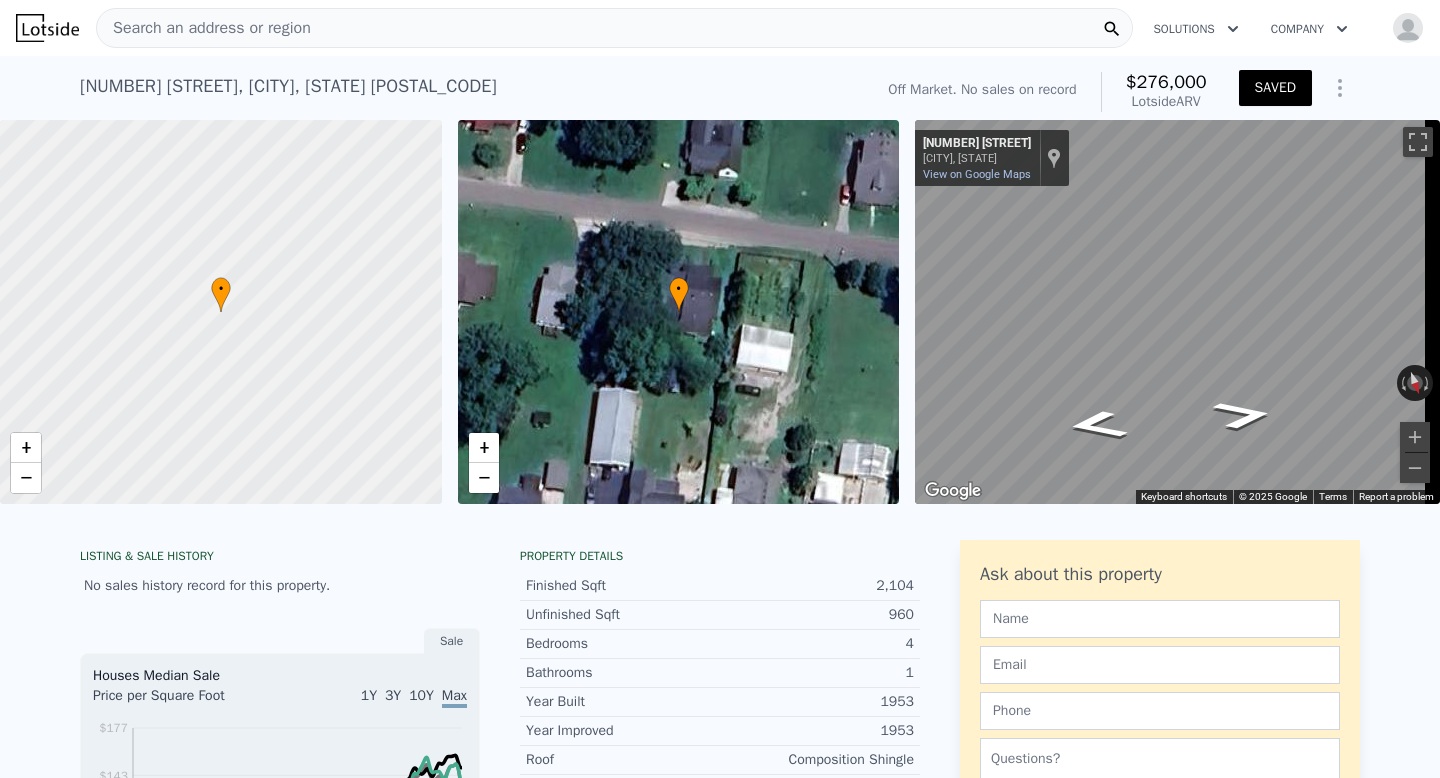 click on "SAVED" at bounding box center (1275, 88) 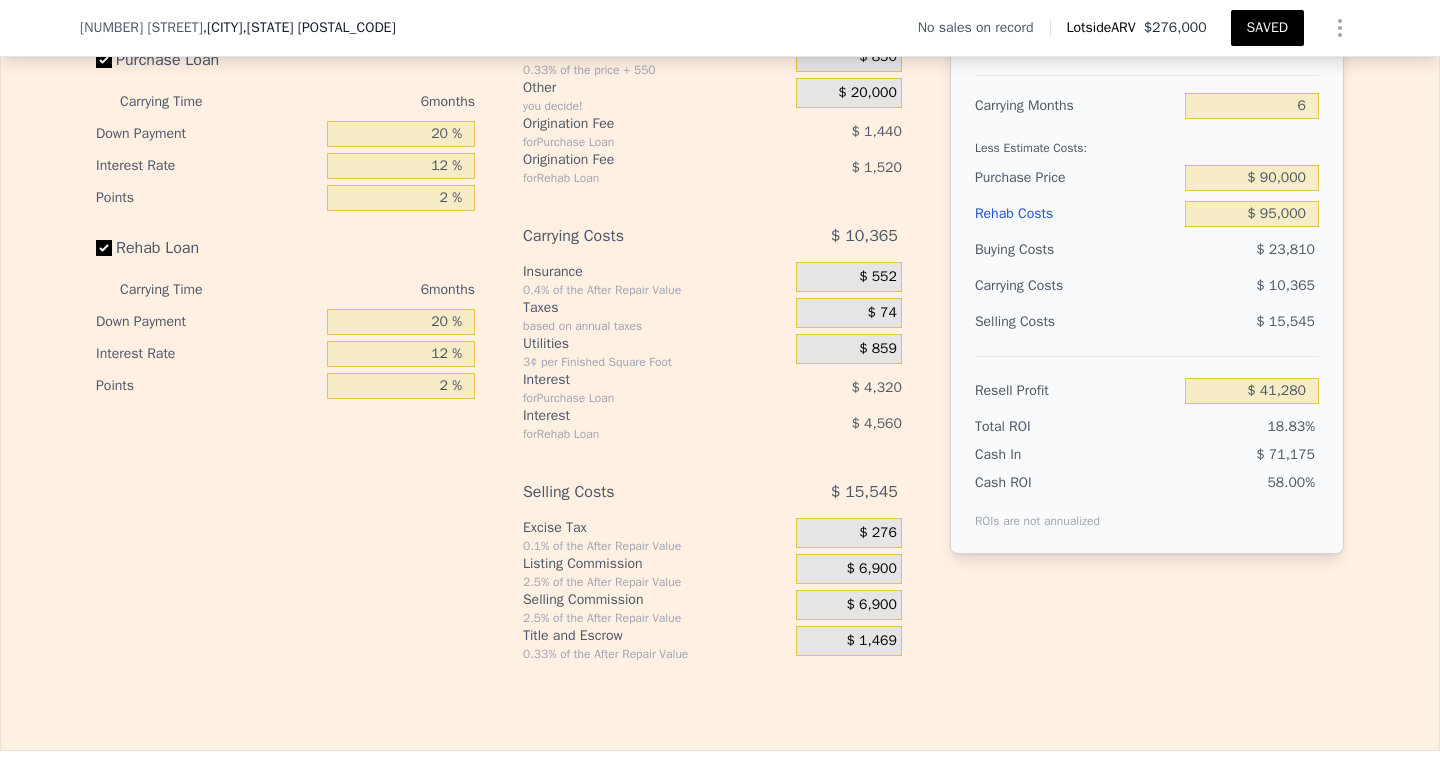 scroll, scrollTop: 2886, scrollLeft: 0, axis: vertical 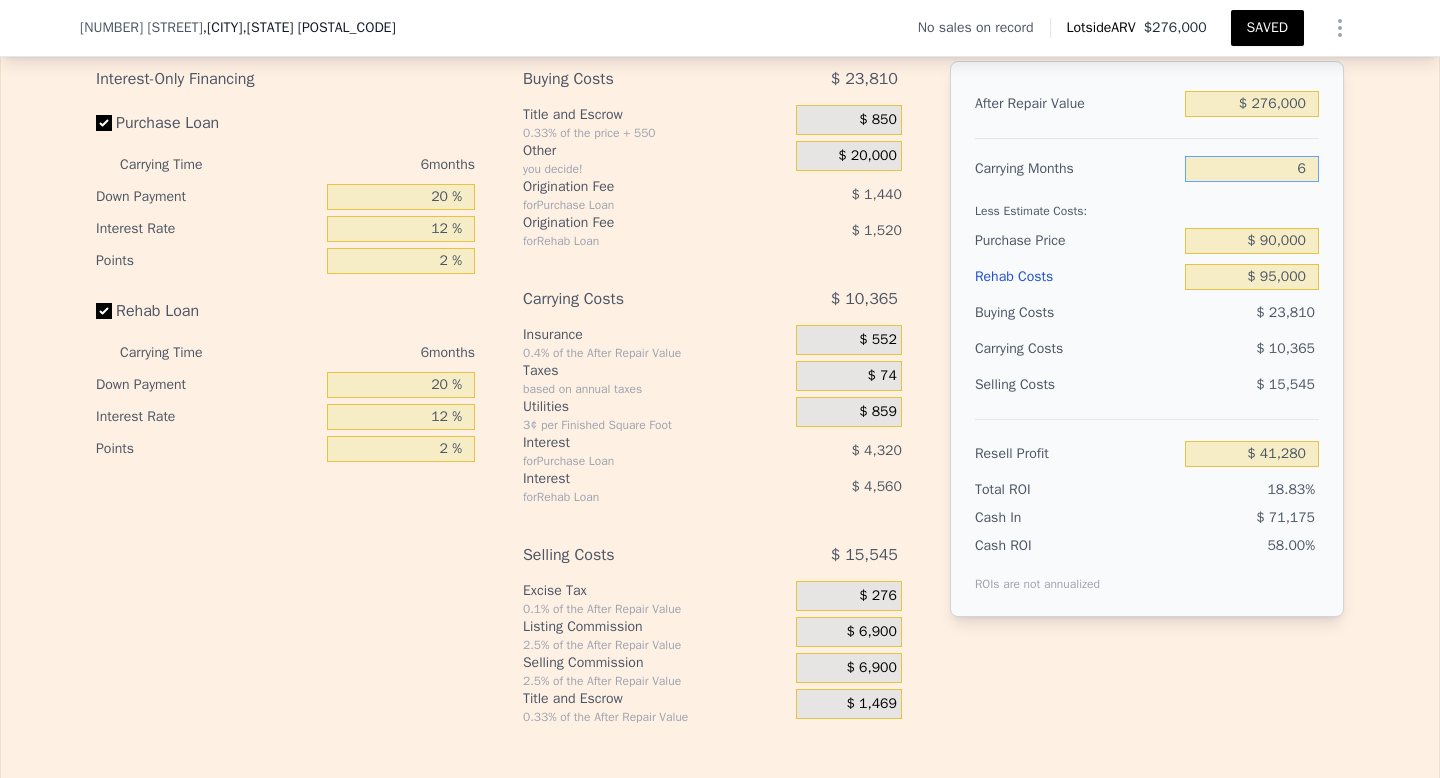 click on "6" at bounding box center (1252, 169) 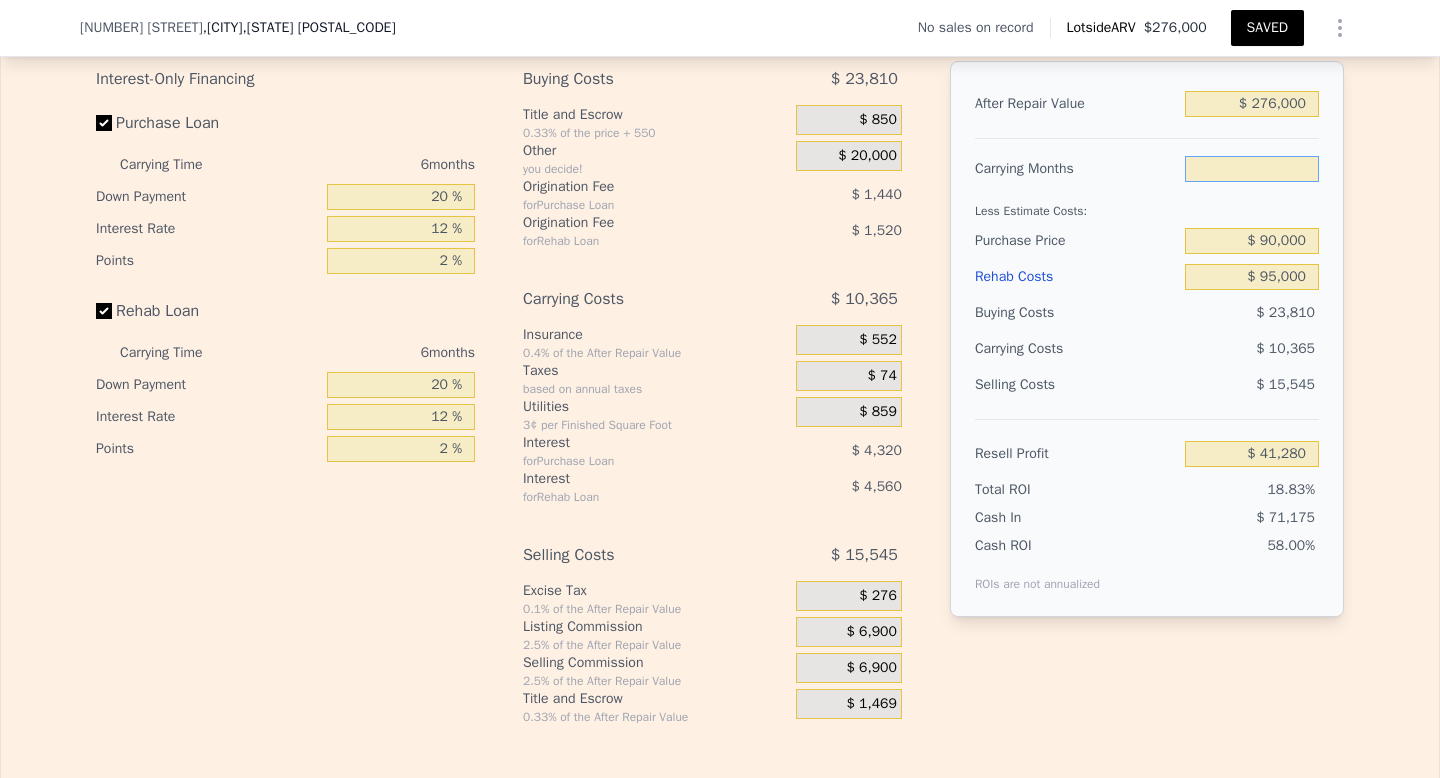 type on "8" 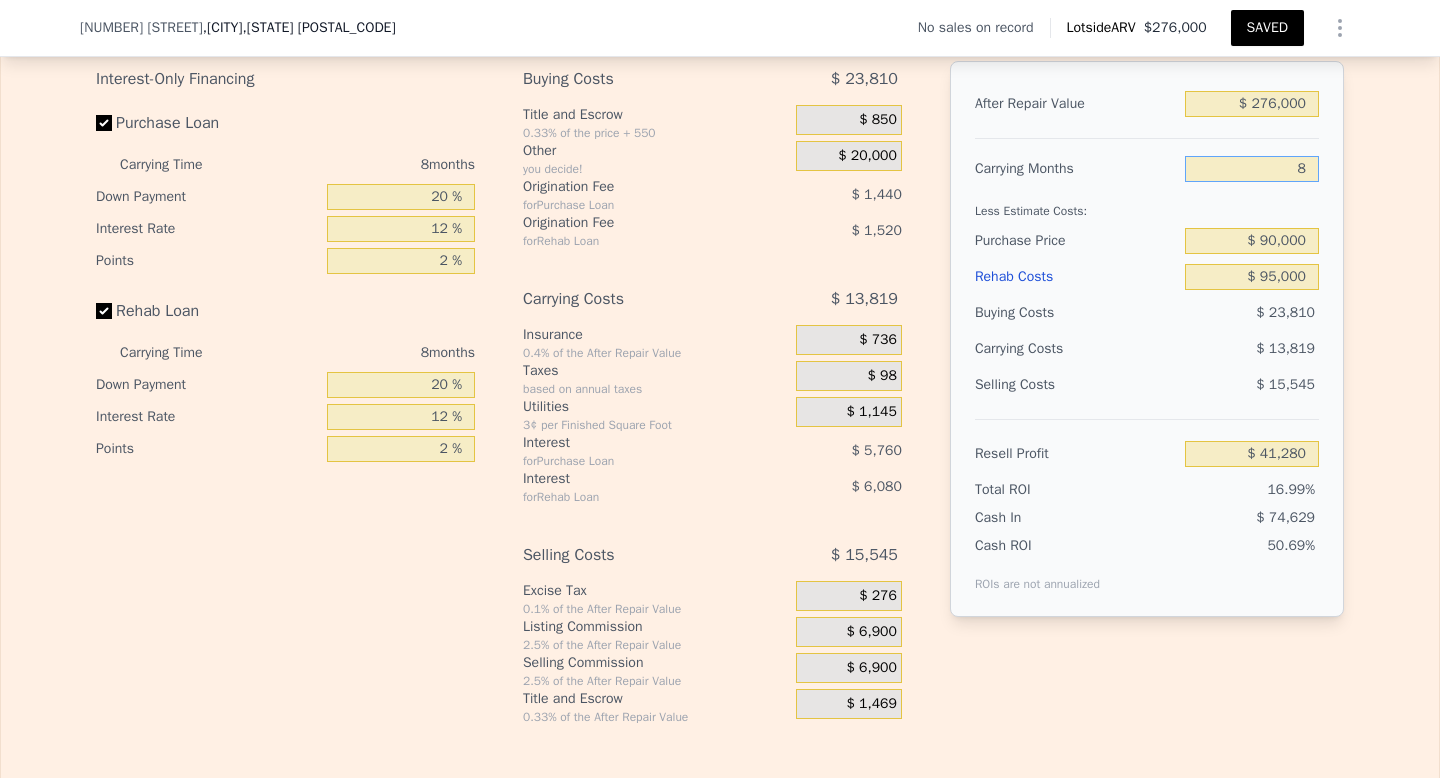 type on "$ 37,826" 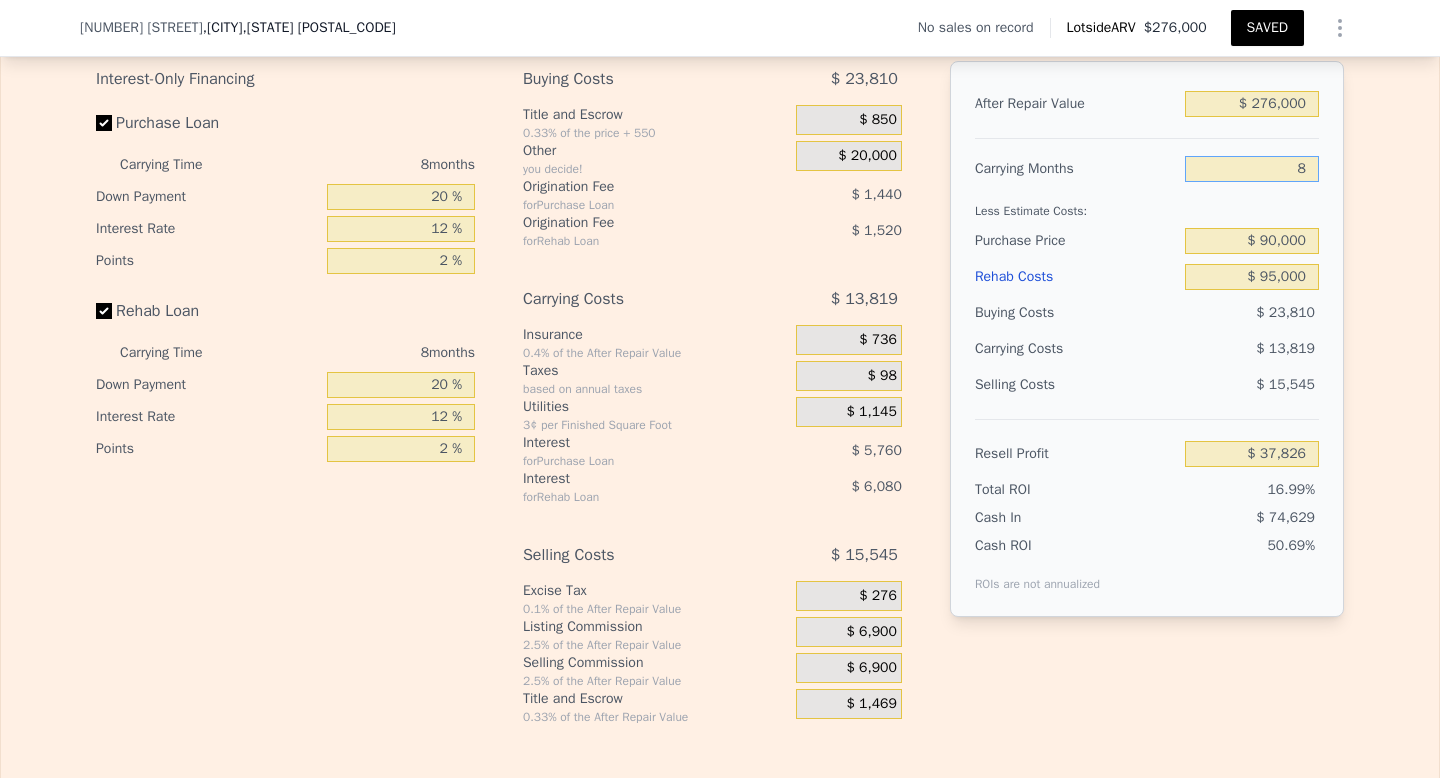 type on "8" 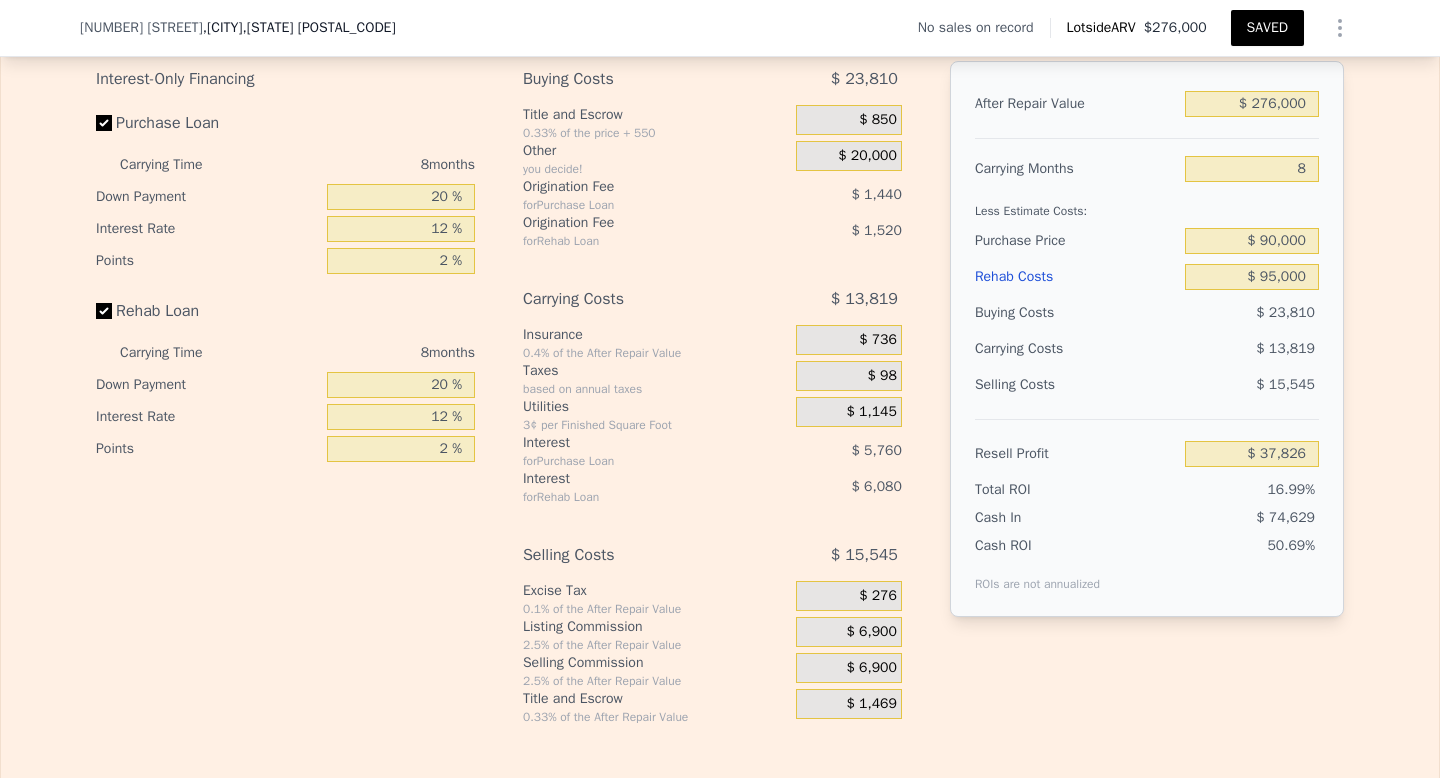 click on "Edit the assumptions in yellow boxes. Input profit to calculate an offer price. Pre-set assumptions are computer generated by Lotside . Interest-Only Financing Purchase Loan Carrying Time 8 months Down Payment 20 % Interest Rate 12 % Points 2 % Rehab Loan Carrying Time 8 months Down Payment 20 % Interest Rate 12 % Points 2 % Buying Costs $ 23,810 Title and Escrow 0.33% of the price + 550 $ 850 Other you decide! $ 20,000 Origination Fee for Purchase Loan $ 1,440 Origination Fee for Rehab Loan $ 1,520 Carrying Costs $ 13,819 Insurance 0.4% of the After Repair Value $ 736 Taxes based on annual taxes $ 98 Utilities 3¢ per Finished Square Foot $ 1,145 Interest for Purchase Loan $ 5,760 Interest for Rehab Loan $ 6,080 Selling Costs $ 15,545 Excise Tax 0.1% of the After Repair Value $ 276 Listing Commission 2.5% of the After Repair Value $ 6,900 Selling Commission 2.5% of the After Repair Value $ 6,900 Title and Escrow 0.33% of the After Repair Value $ 1,469 After Repair Value $ 276,000 Carrying Months 8" at bounding box center [720, 353] 